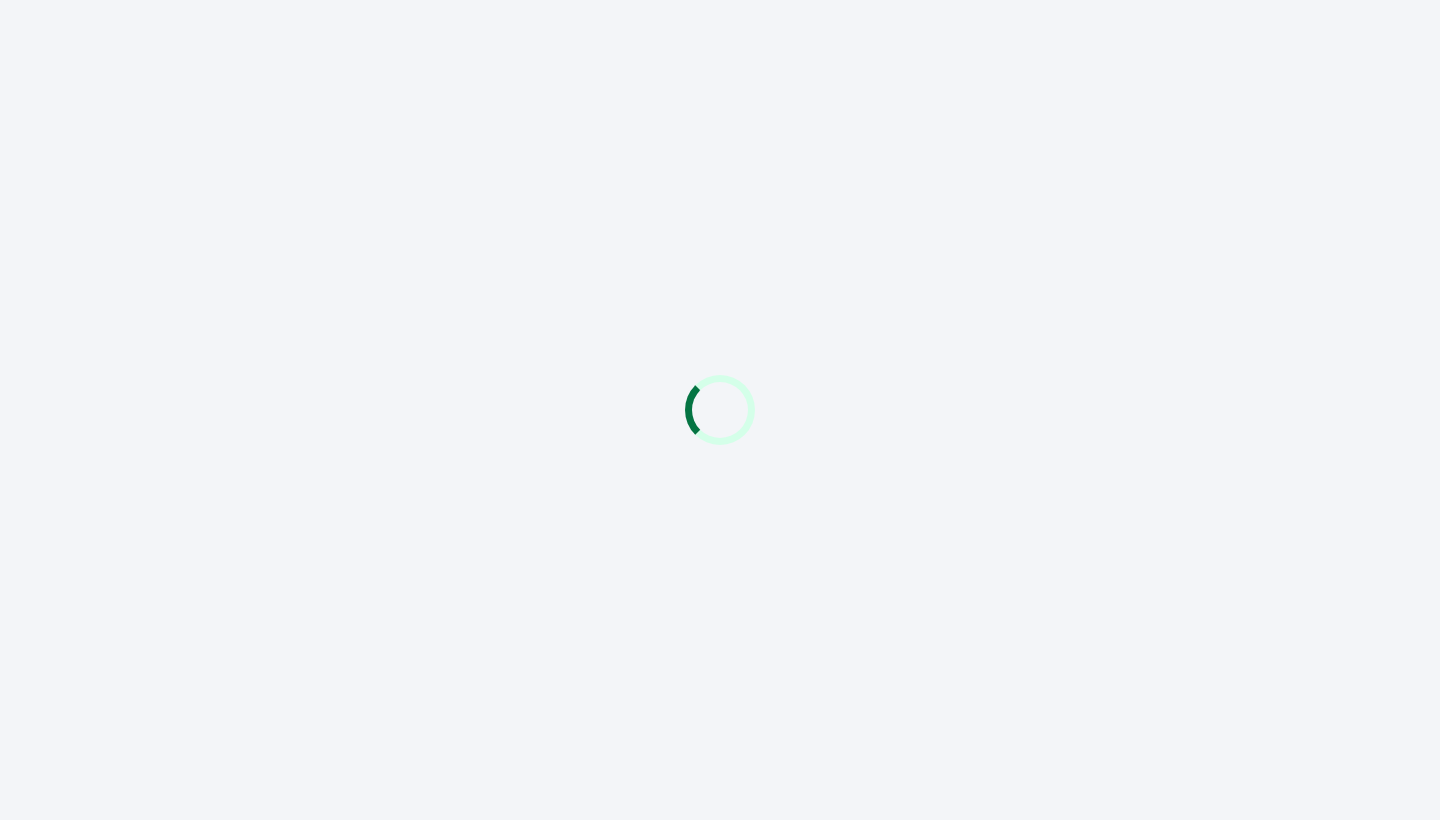 scroll, scrollTop: 0, scrollLeft: 0, axis: both 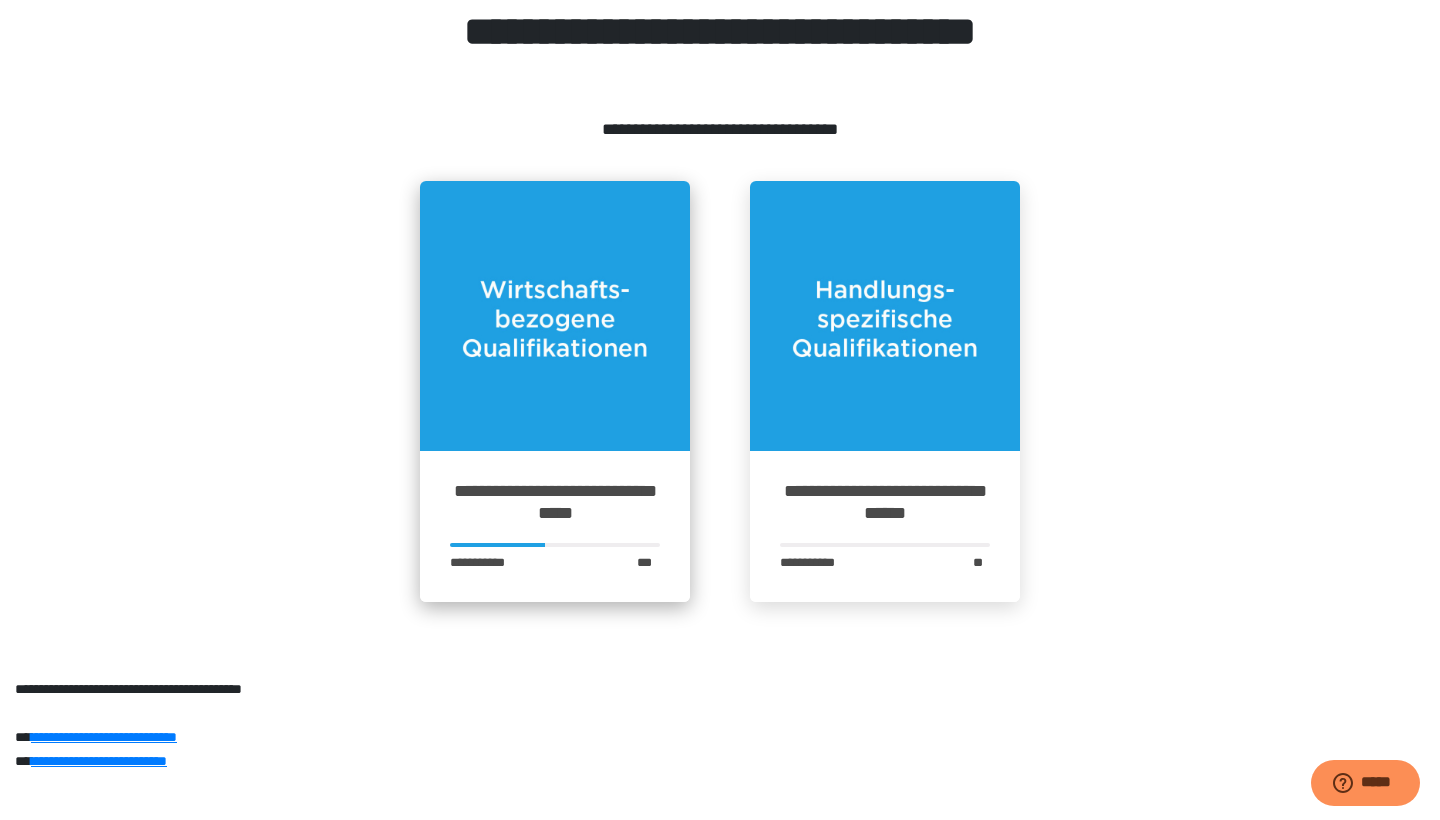 click at bounding box center (555, 316) 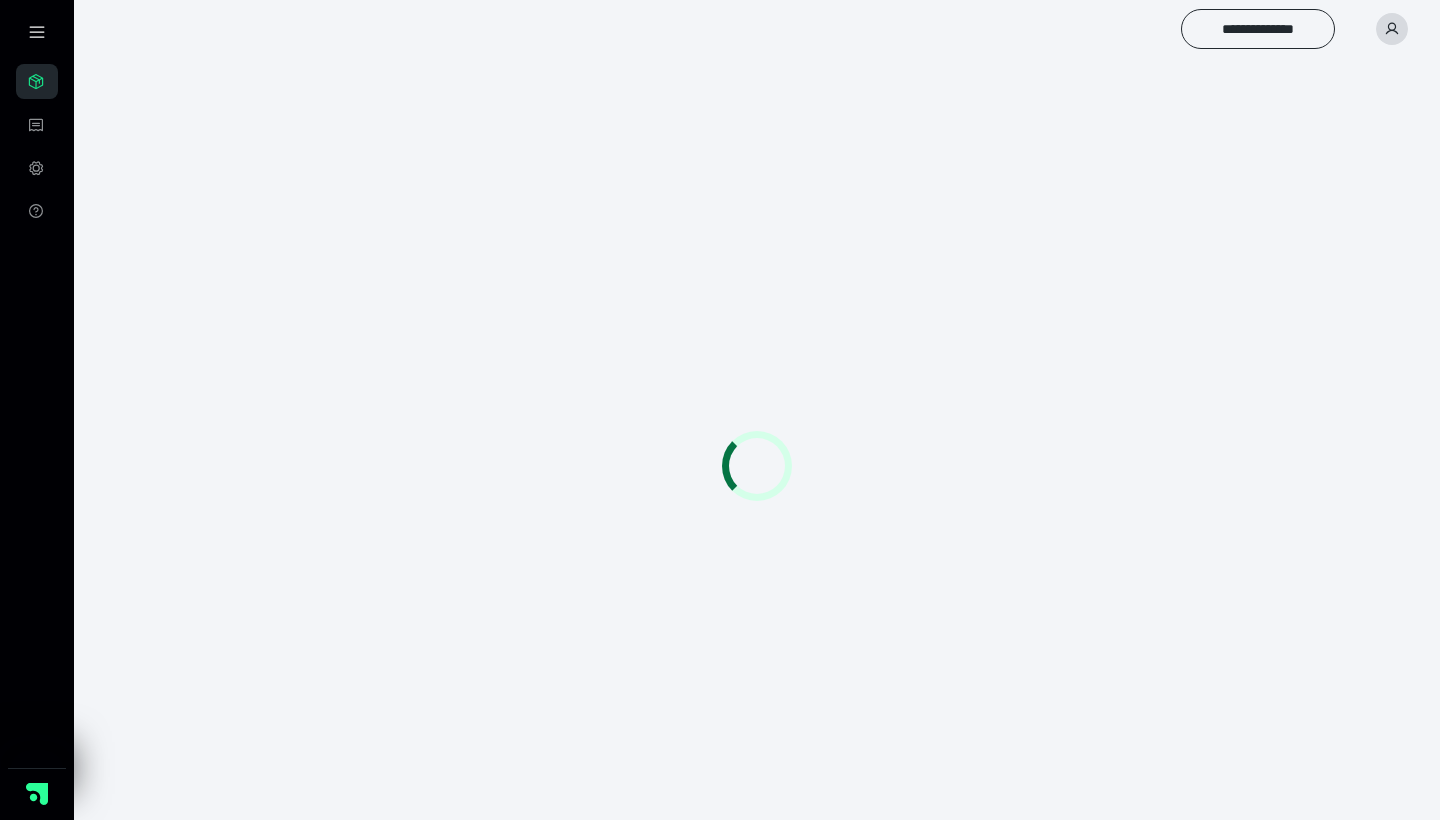 scroll, scrollTop: 0, scrollLeft: 0, axis: both 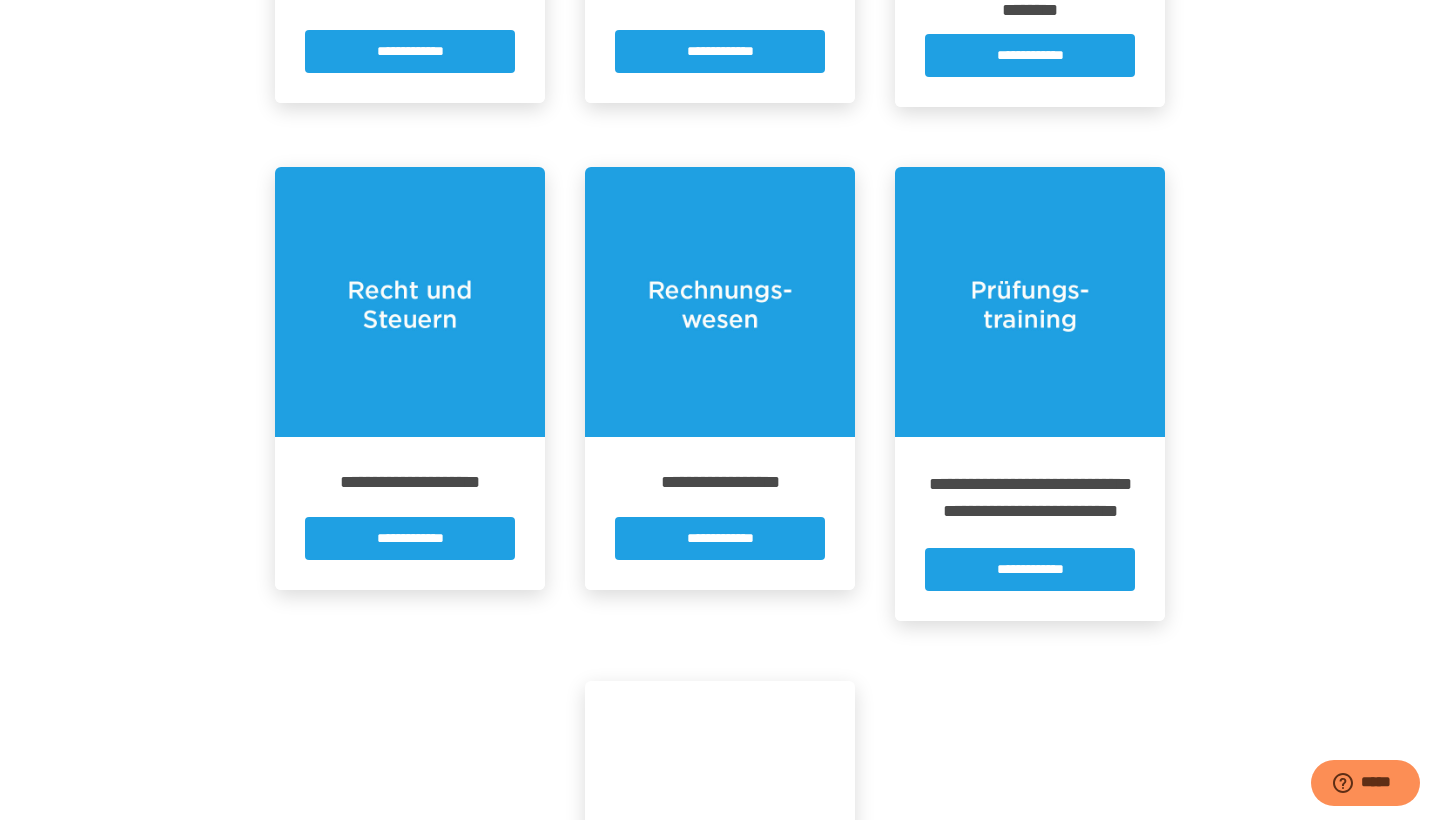 click on "**********" at bounding box center [720, 538] 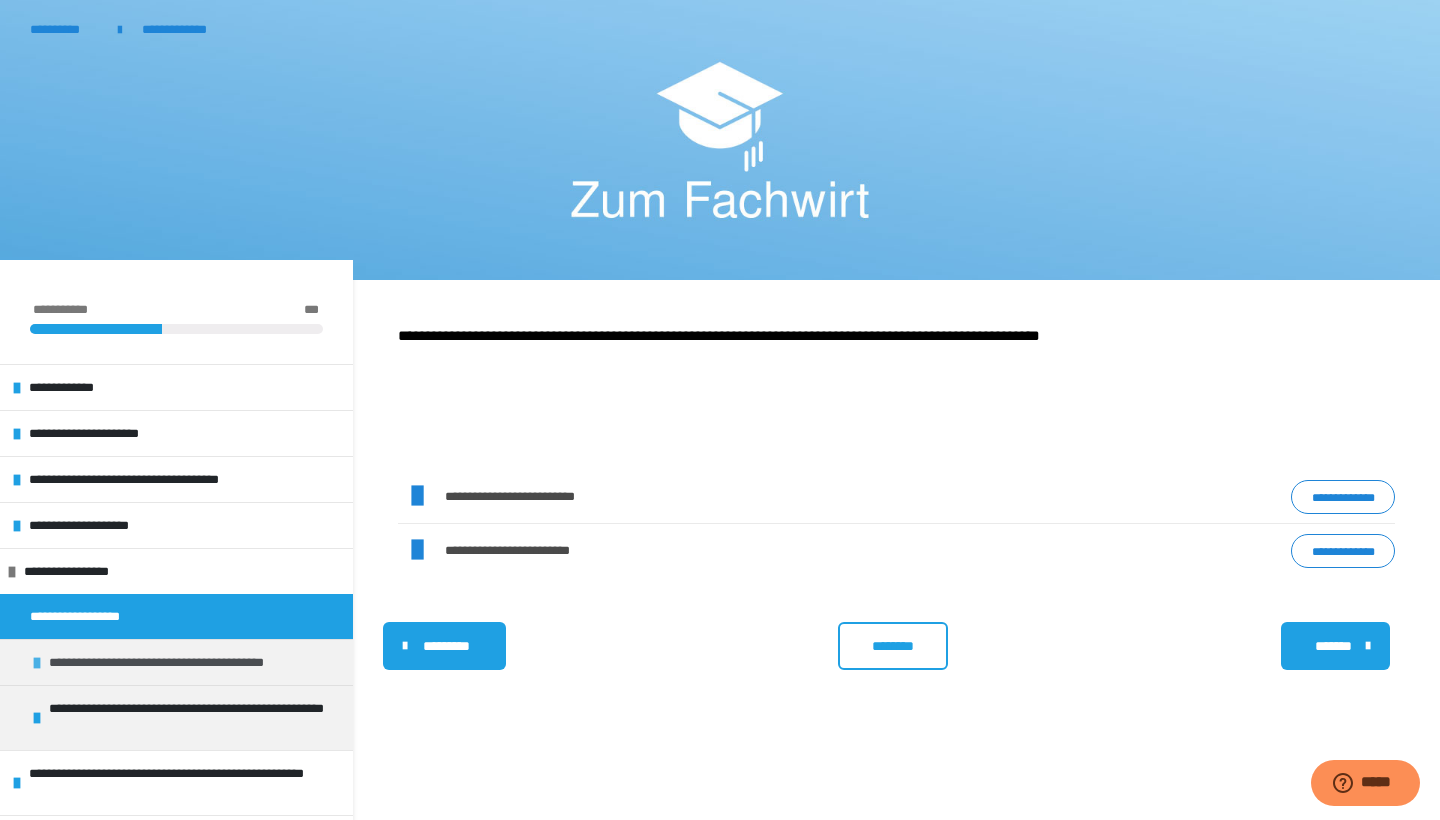 click on "**********" at bounding box center (195, 662) 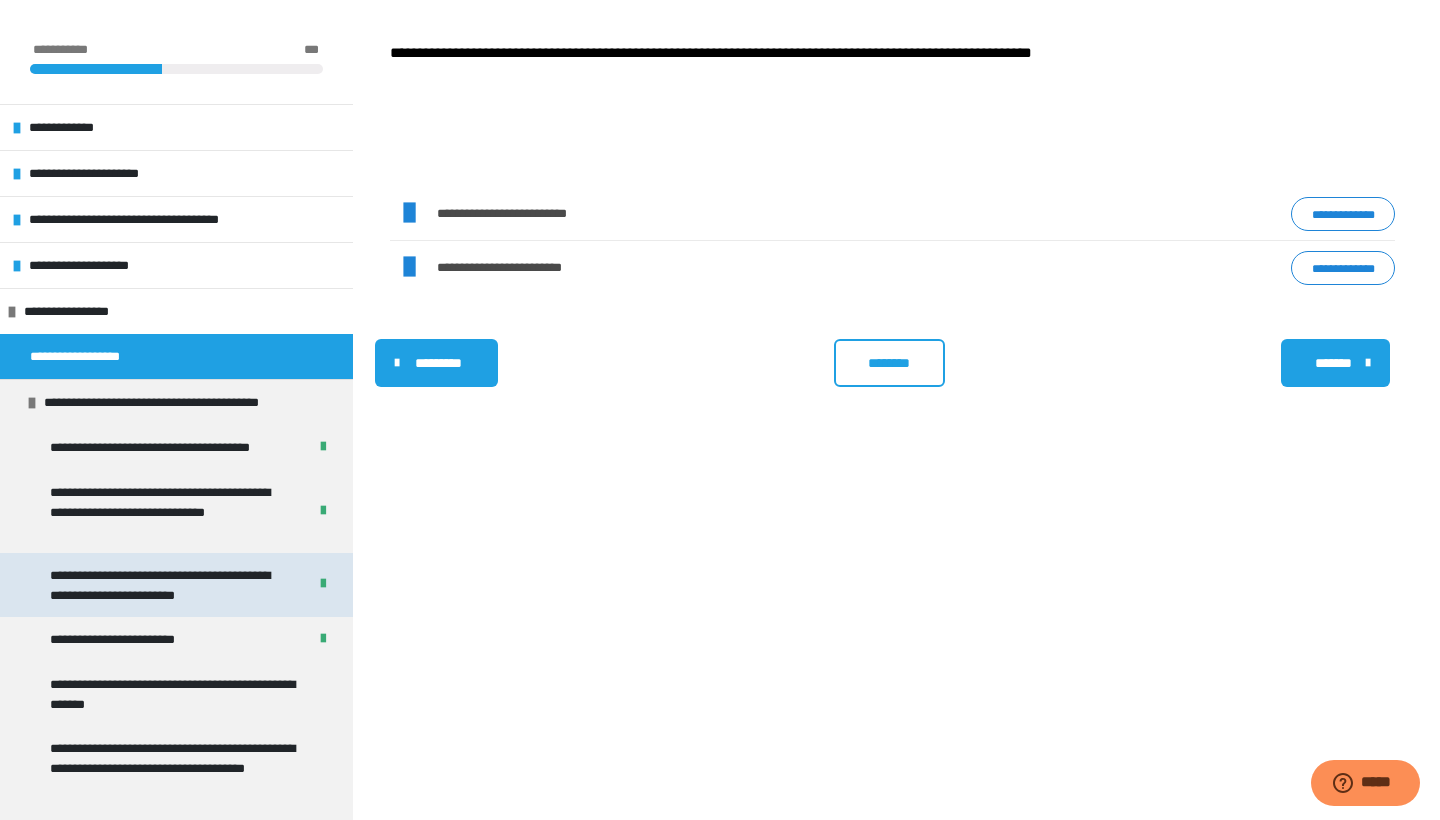 scroll, scrollTop: 285, scrollLeft: 0, axis: vertical 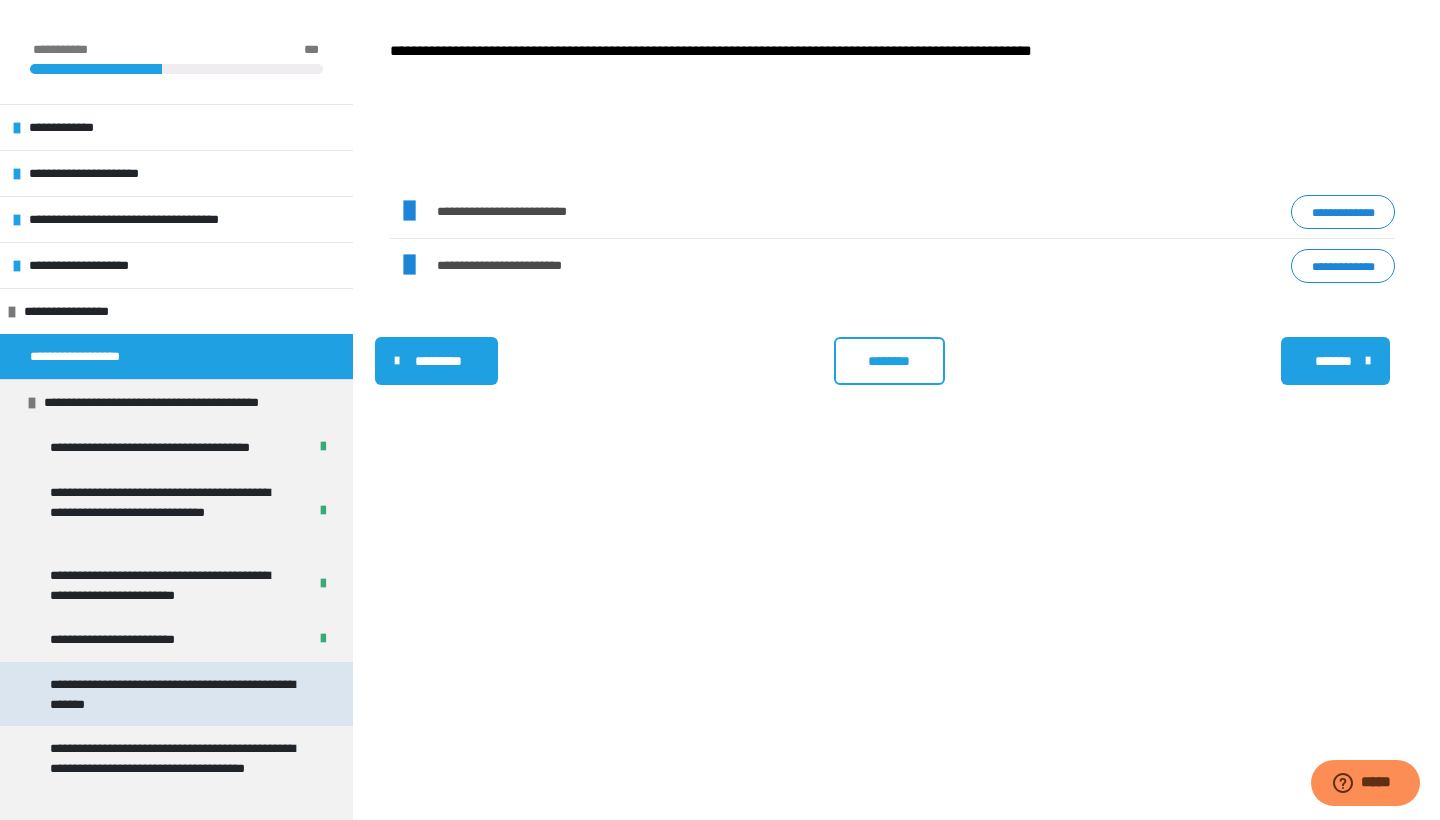 click on "**********" at bounding box center [178, 694] 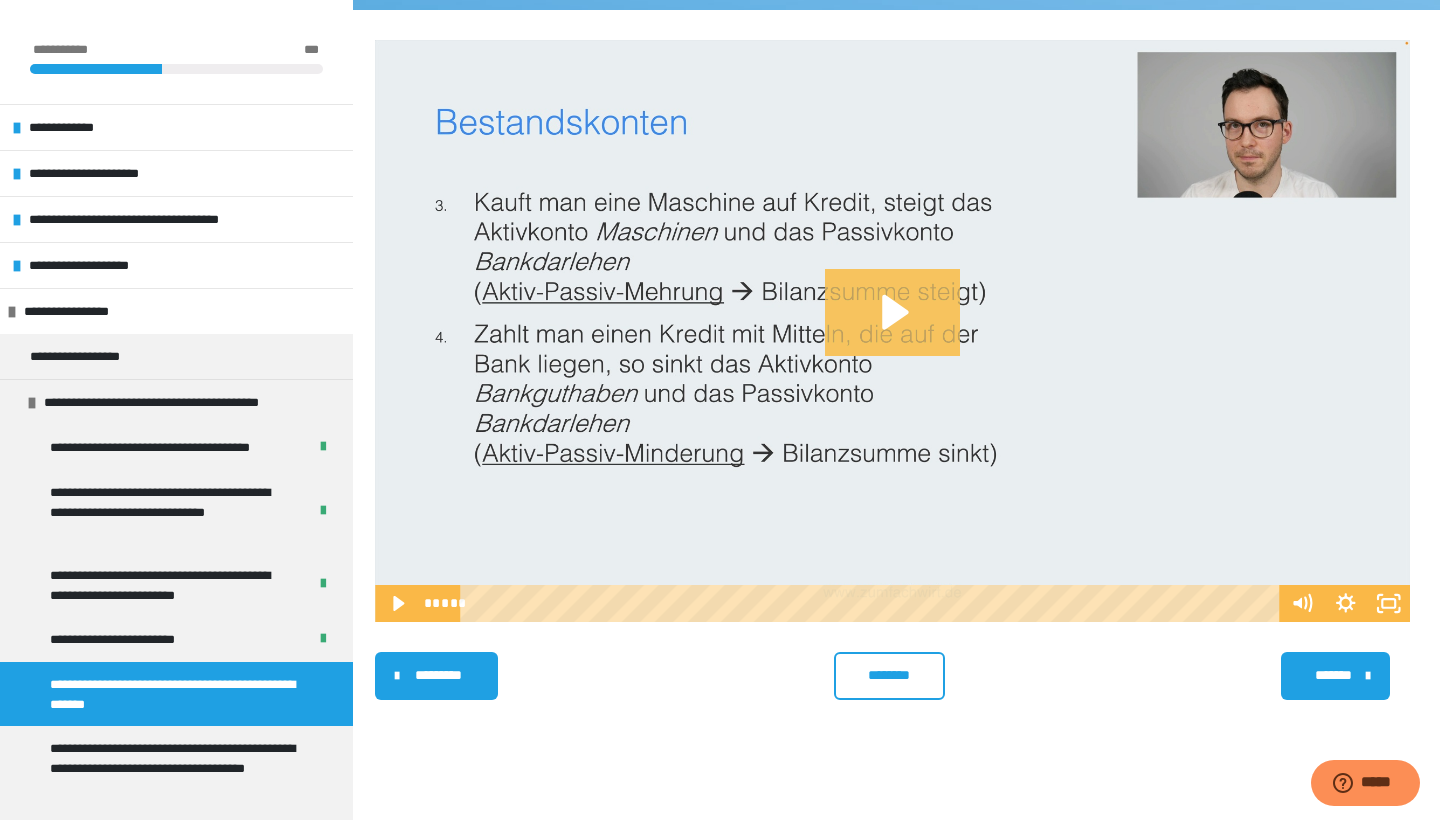 click 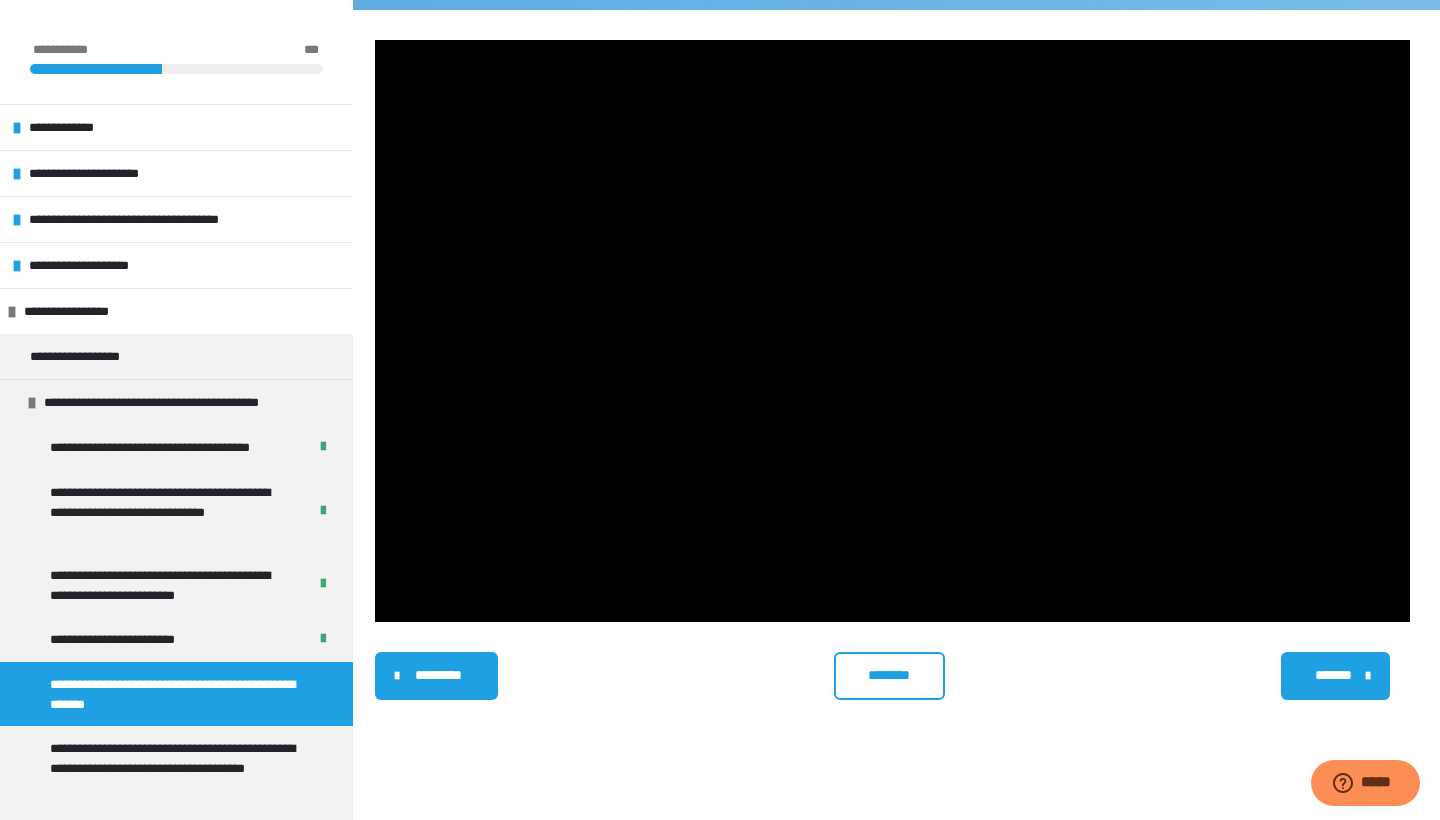 click at bounding box center (892, 331) 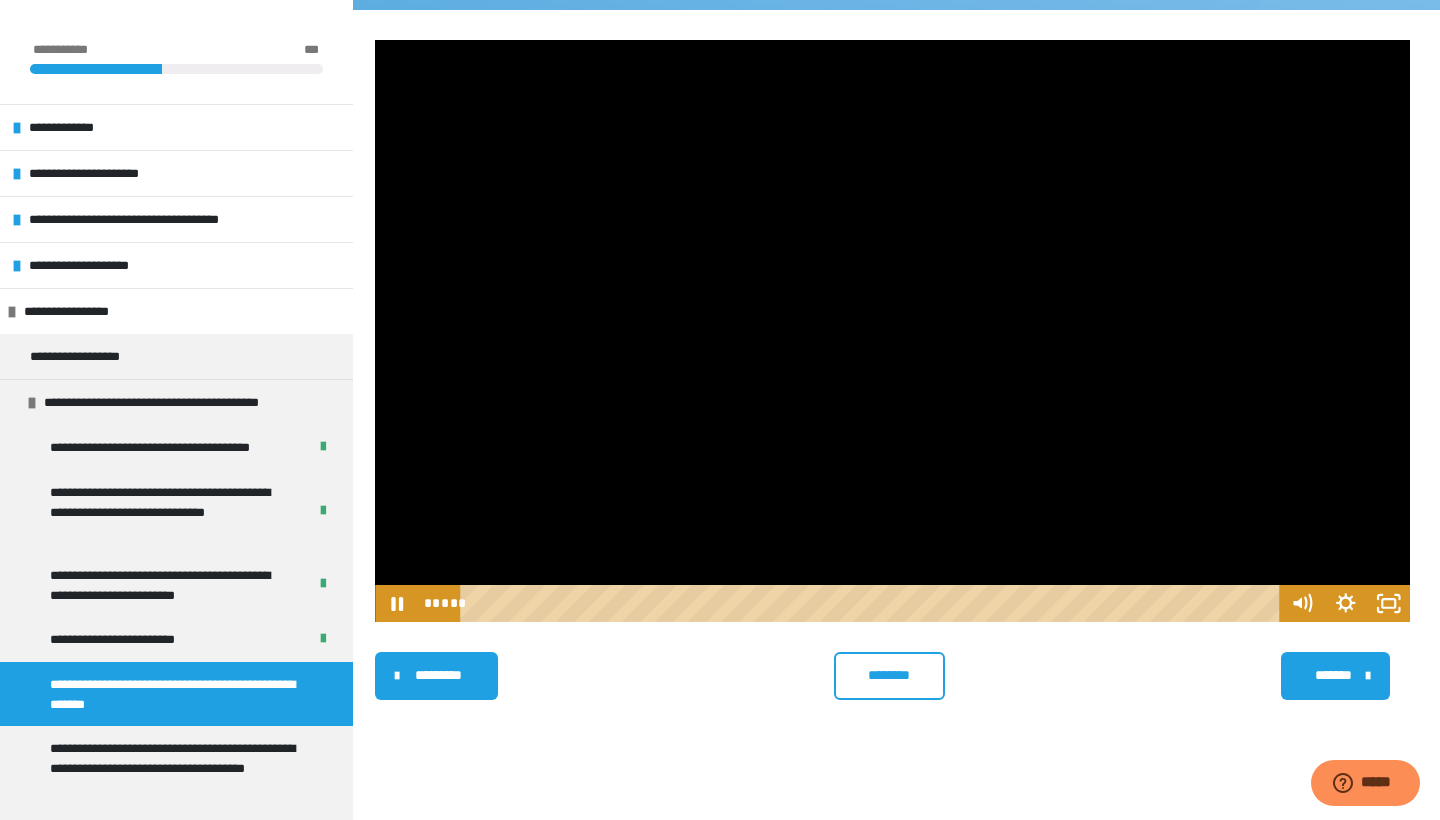 click at bounding box center (892, 331) 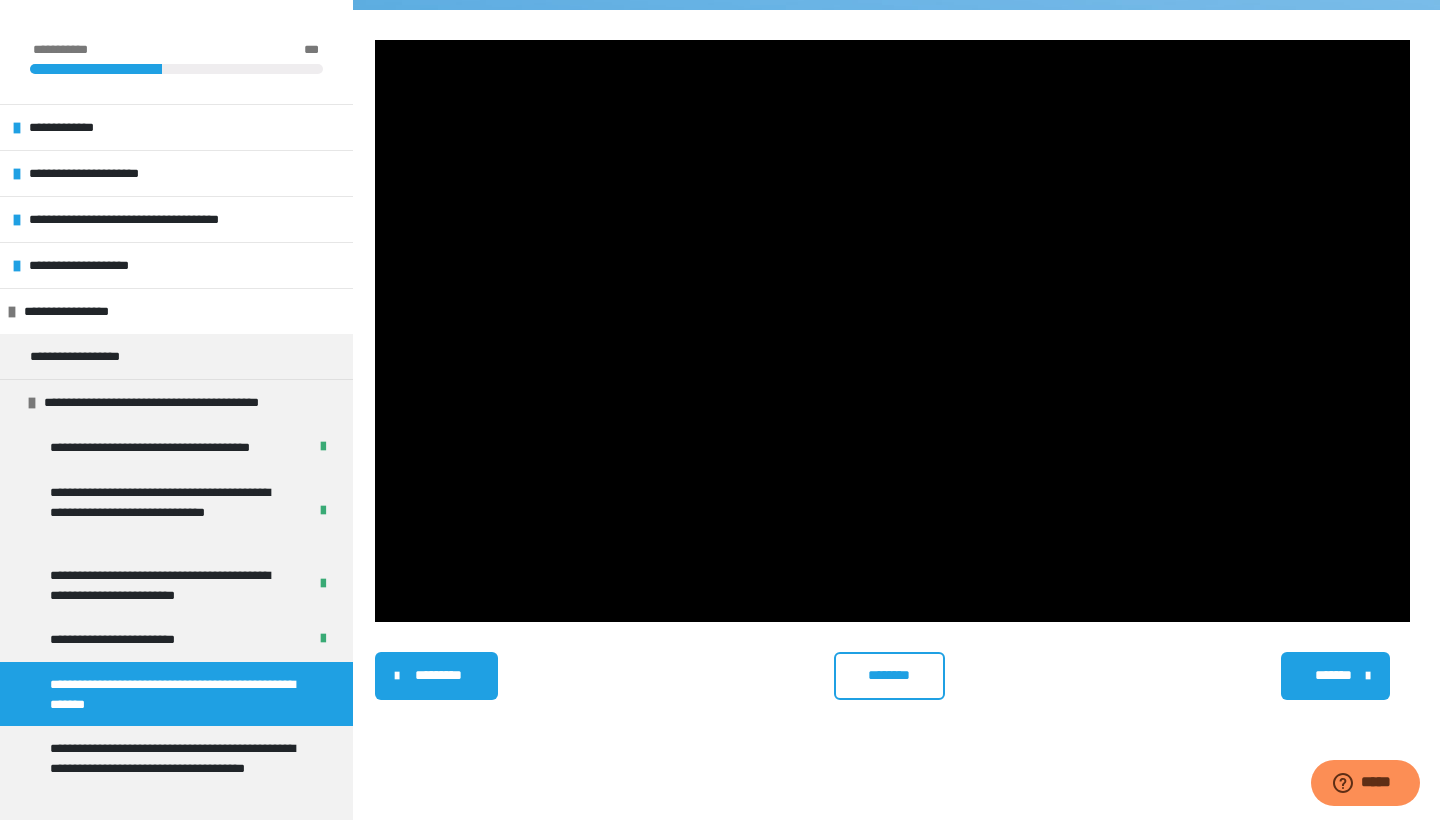 click at bounding box center [892, 331] 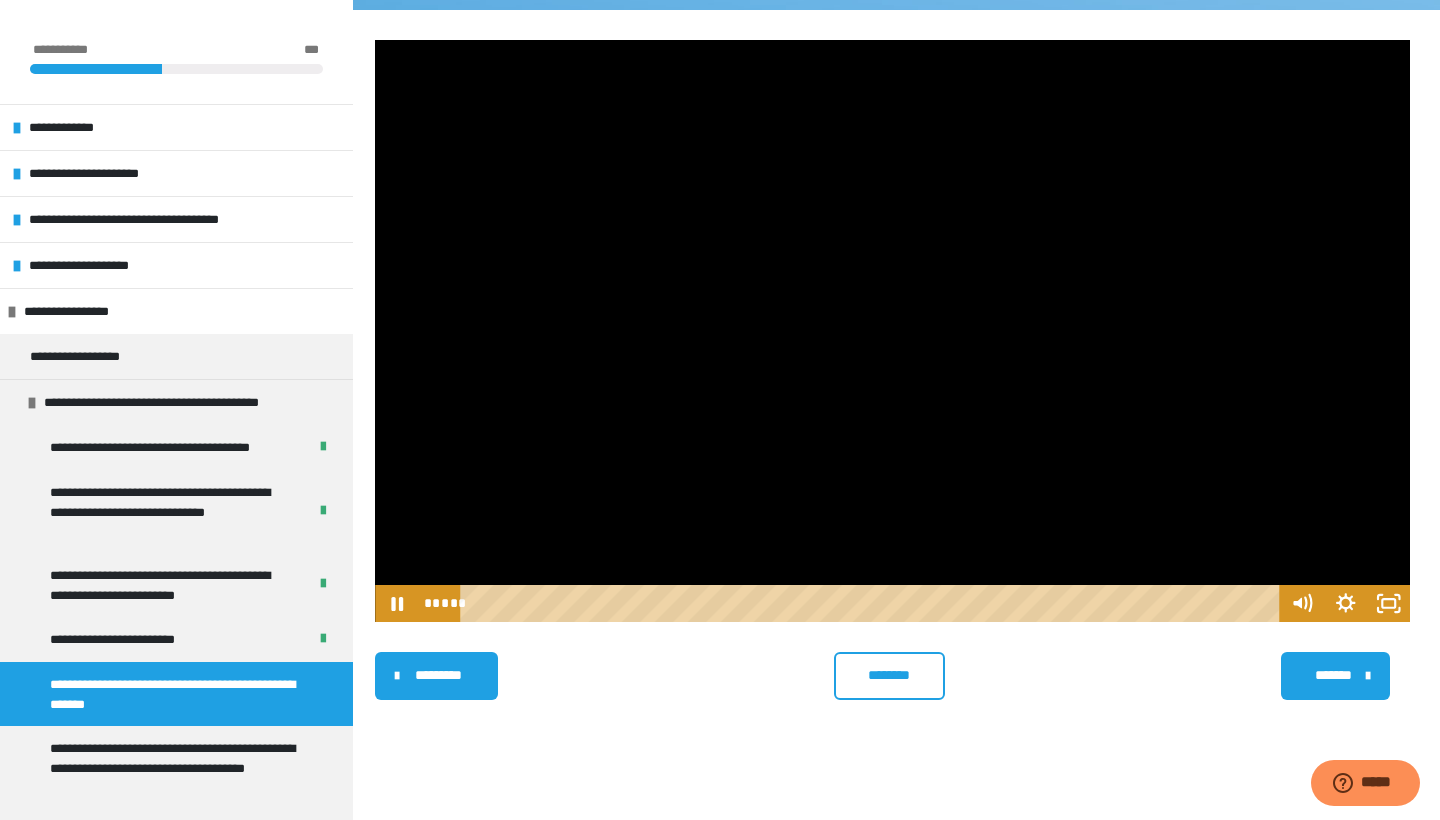 click at bounding box center (892, 331) 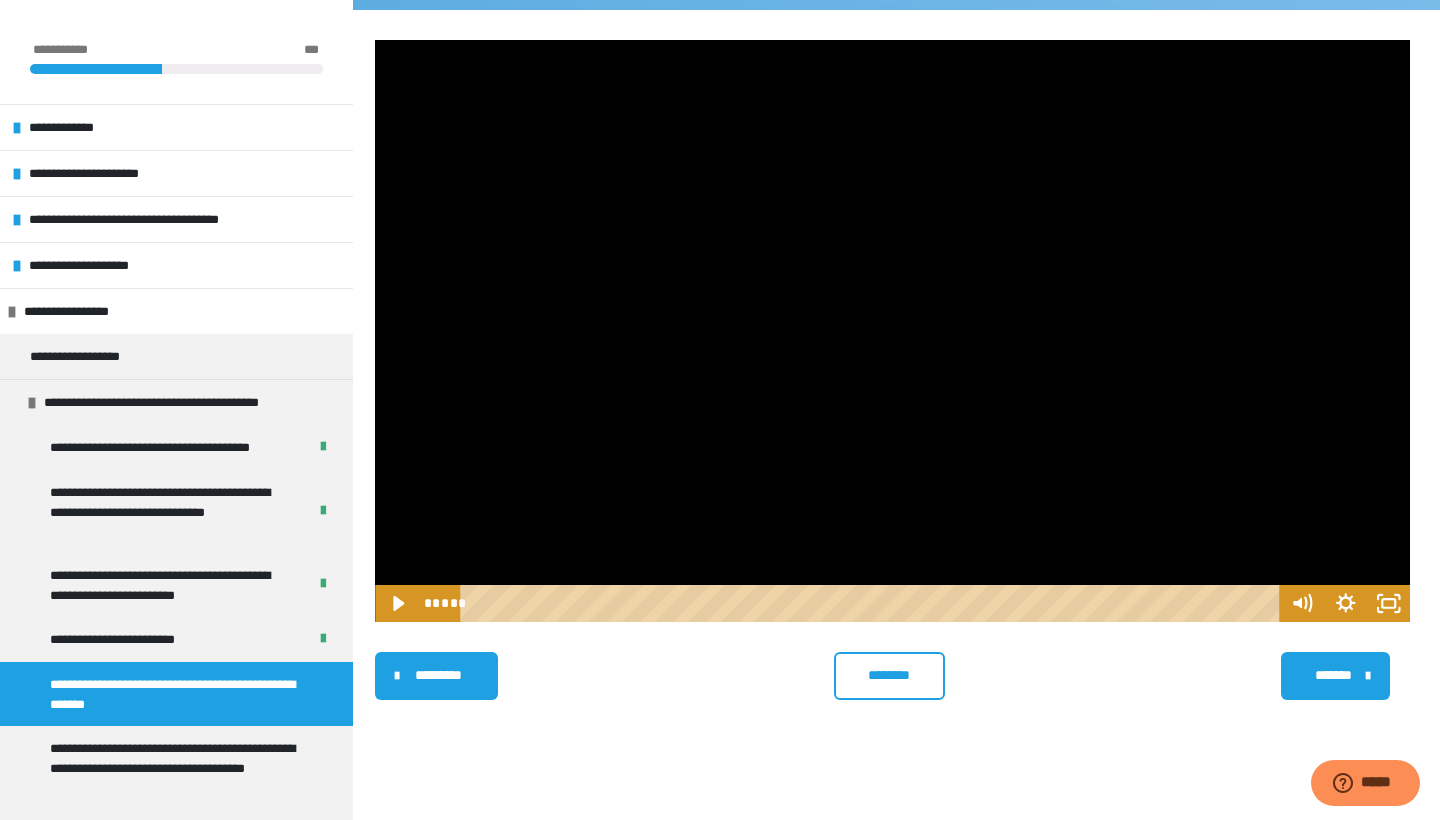 click at bounding box center (892, 331) 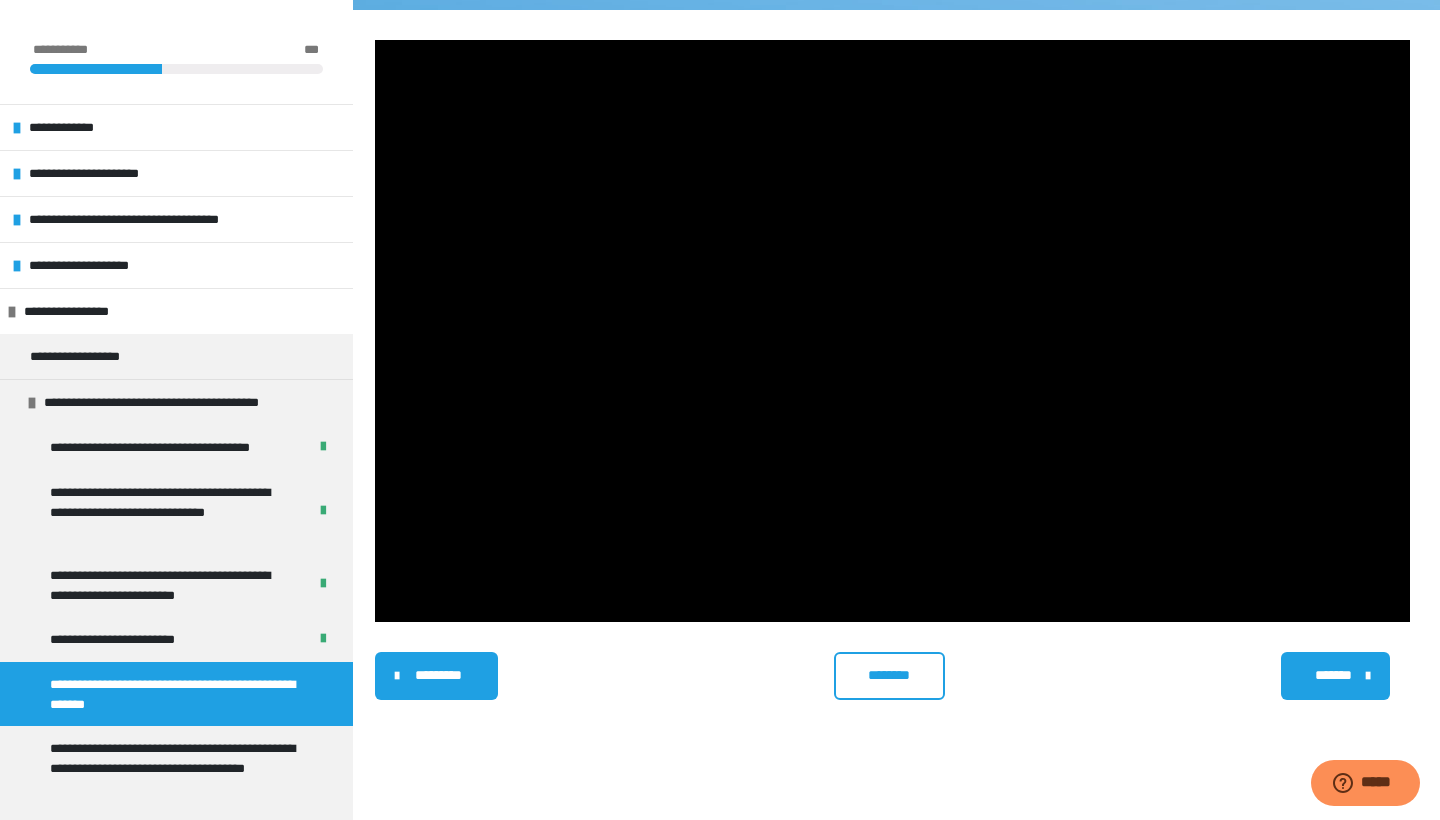 click at bounding box center (892, 331) 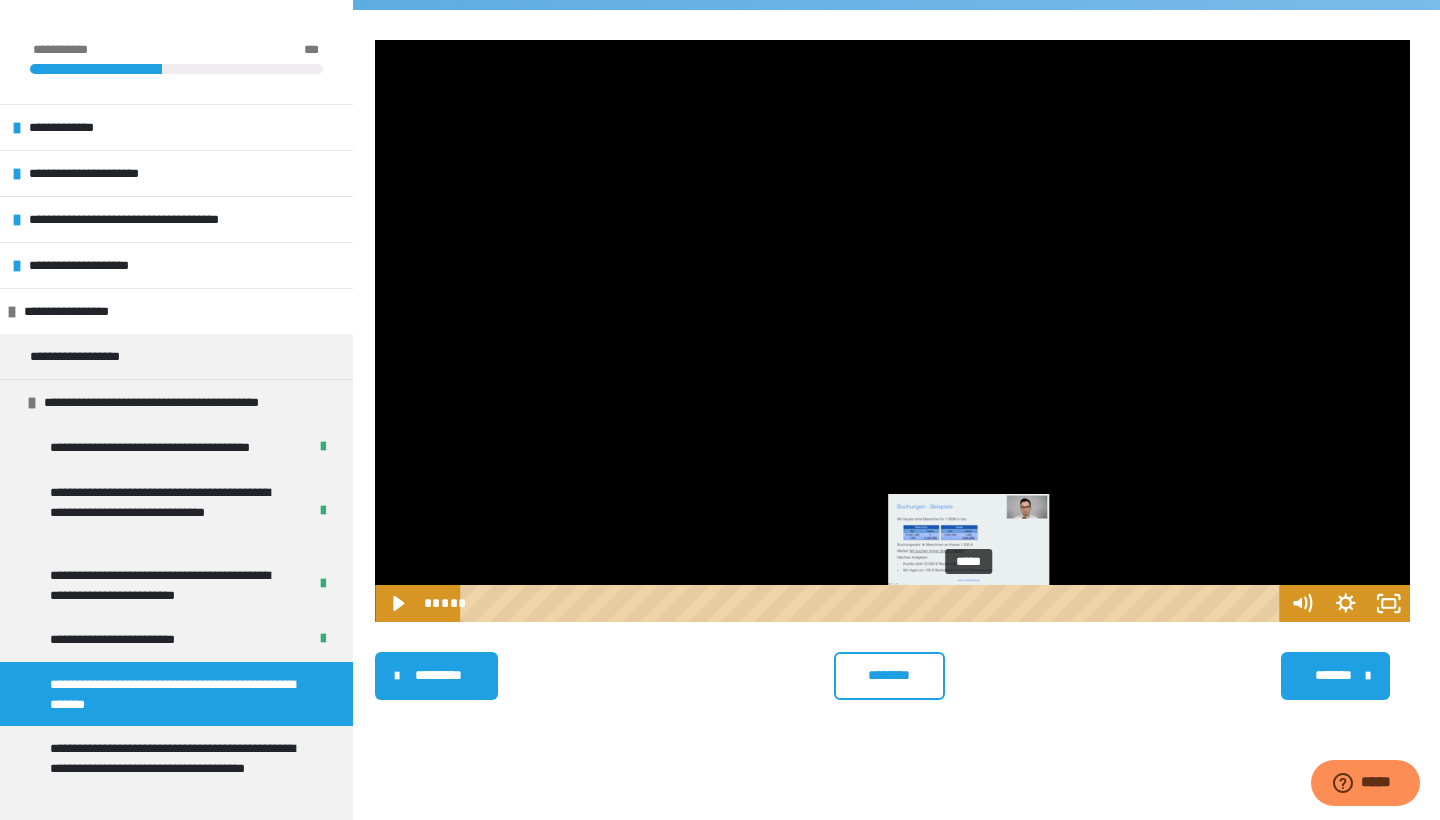 click at bounding box center (969, 603) 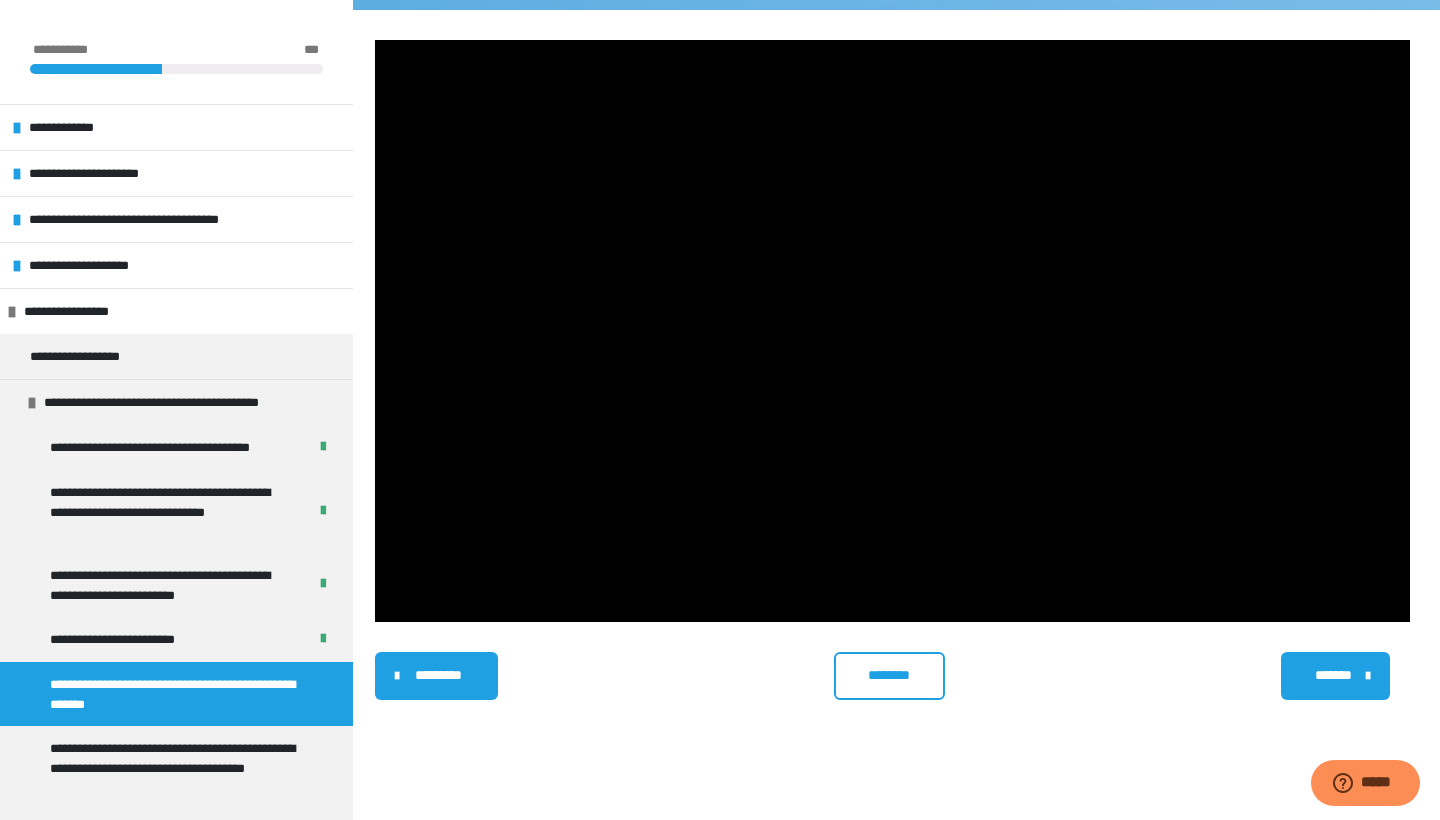 click at bounding box center [892, 331] 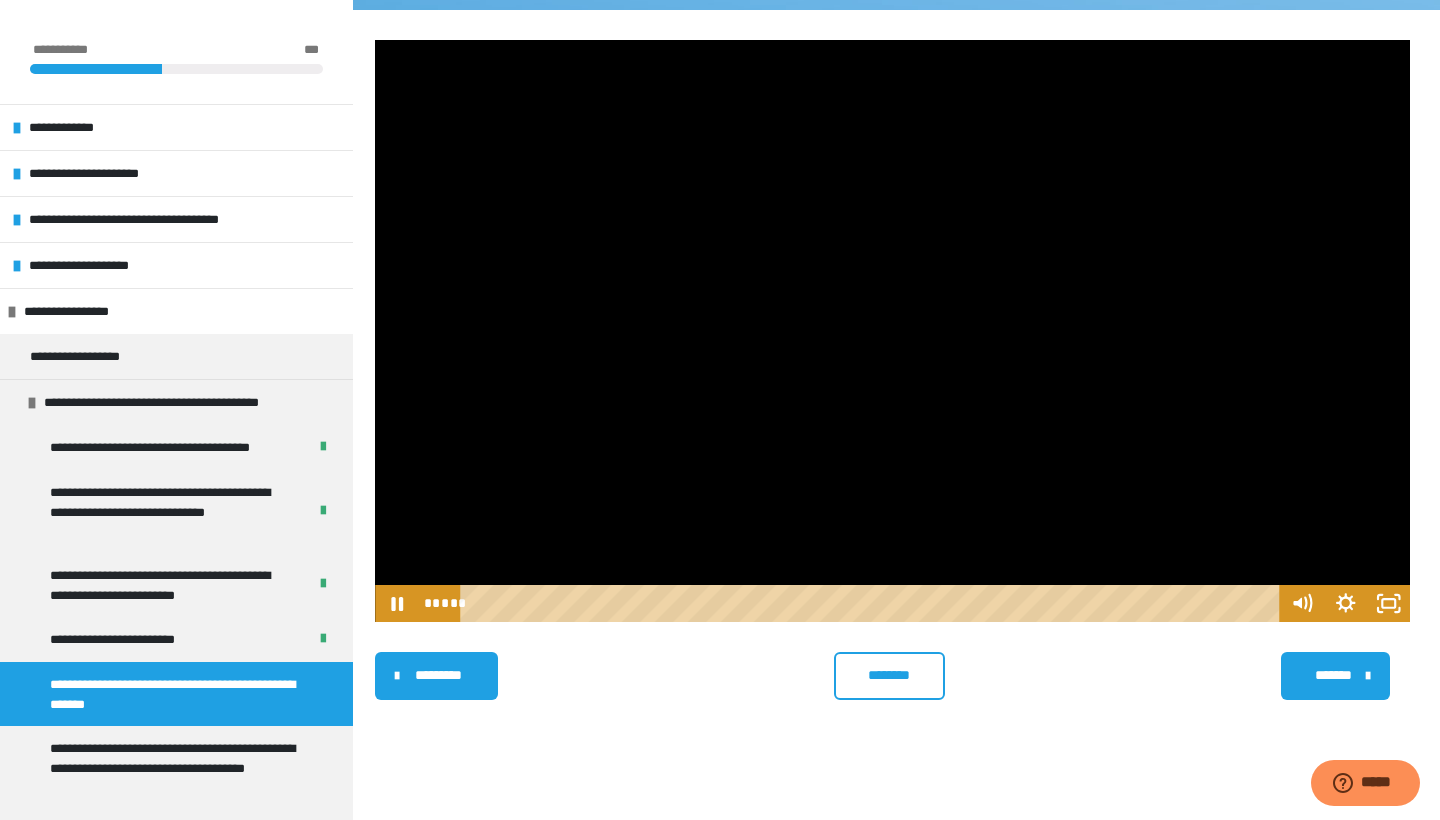 click at bounding box center (892, 331) 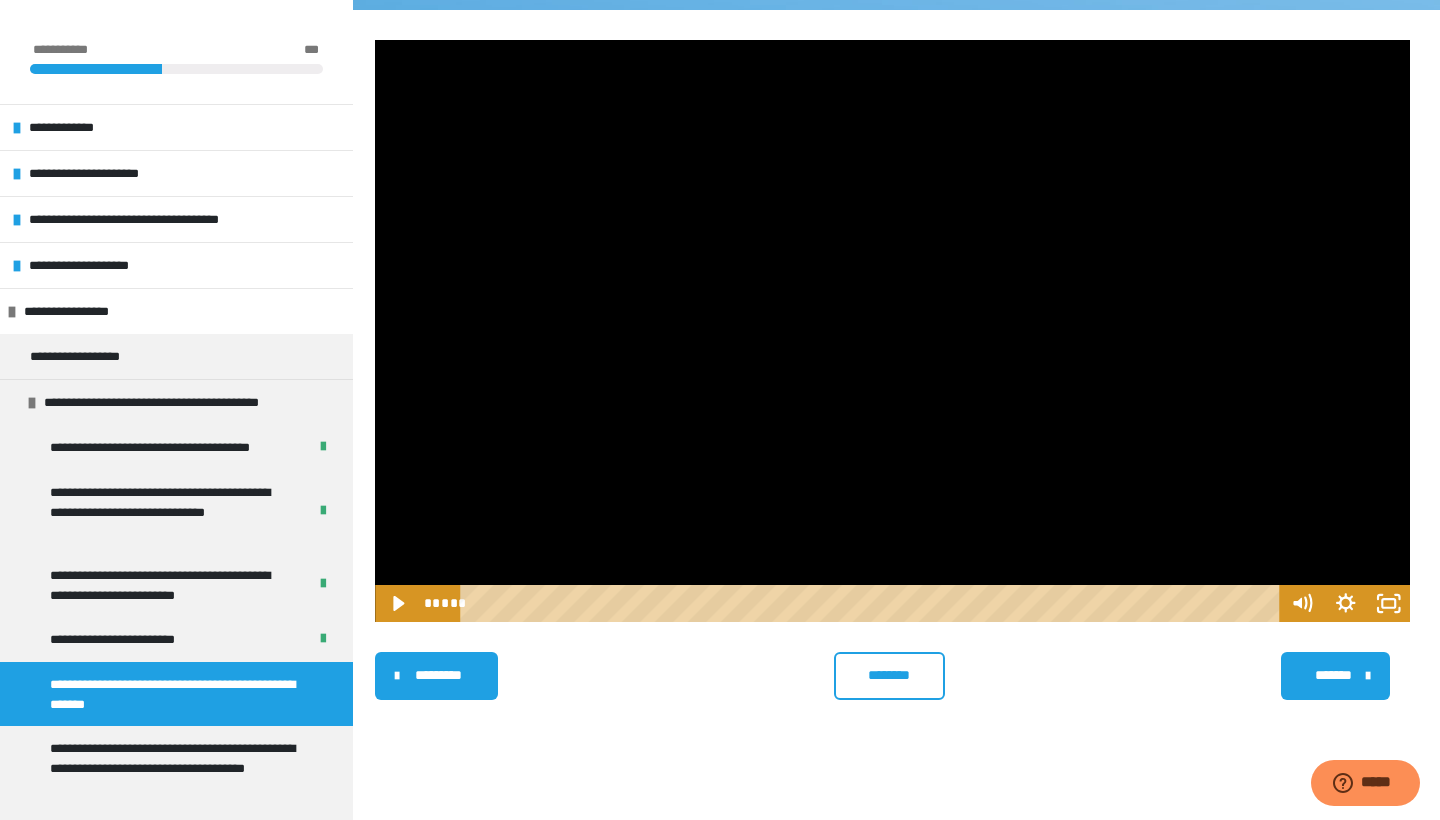 click at bounding box center [892, 331] 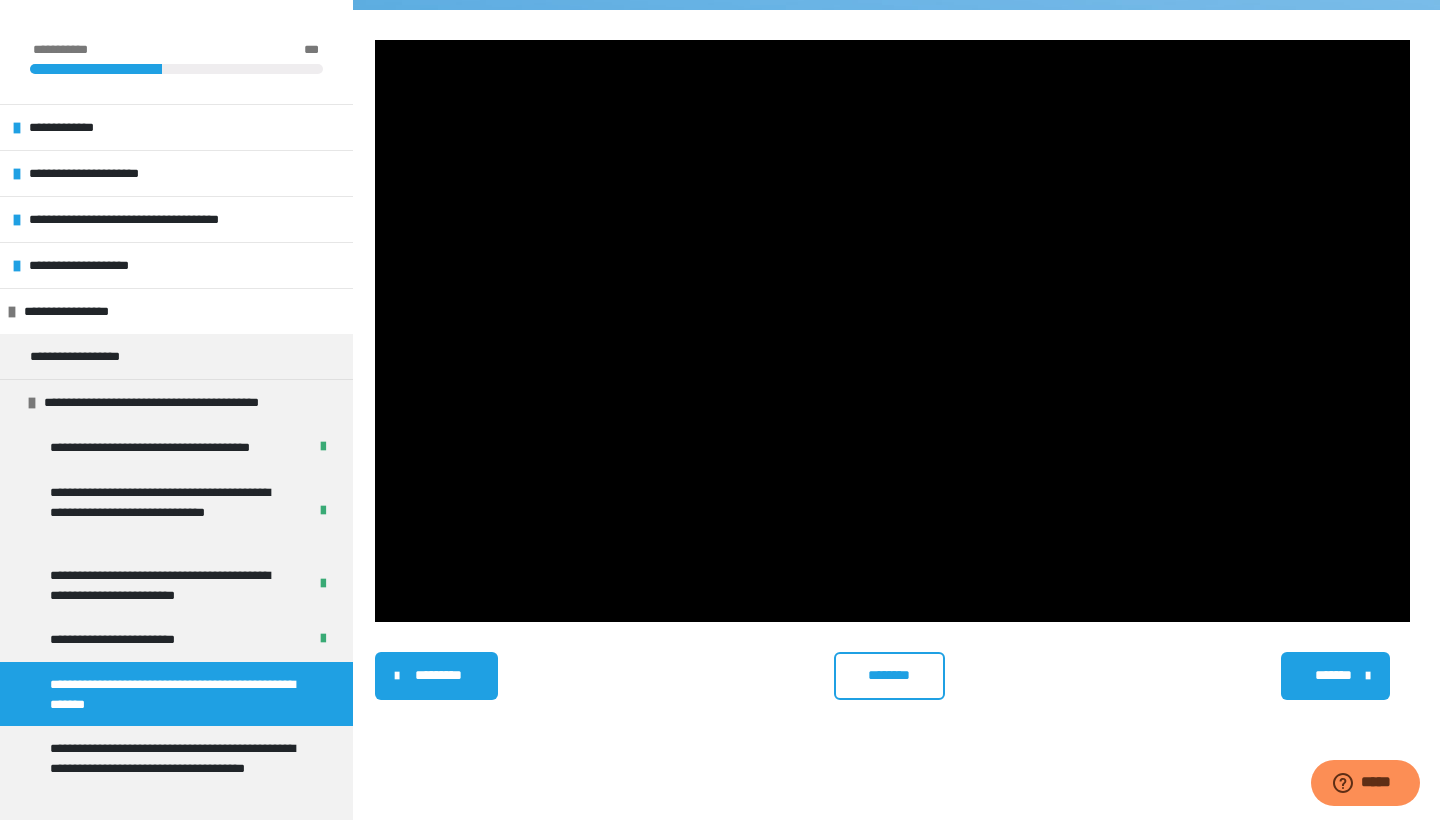 click at bounding box center [892, 331] 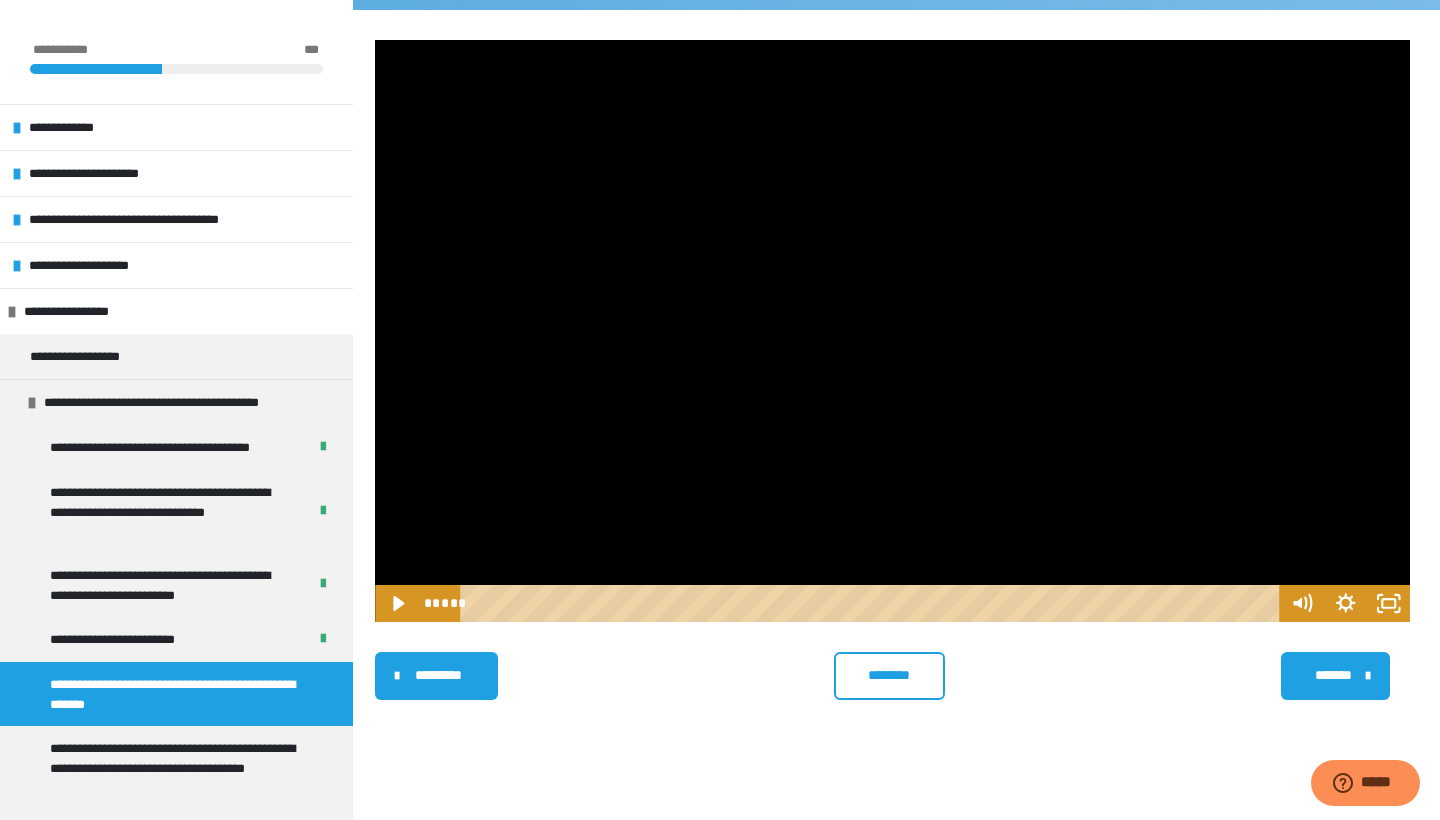 click at bounding box center (892, 331) 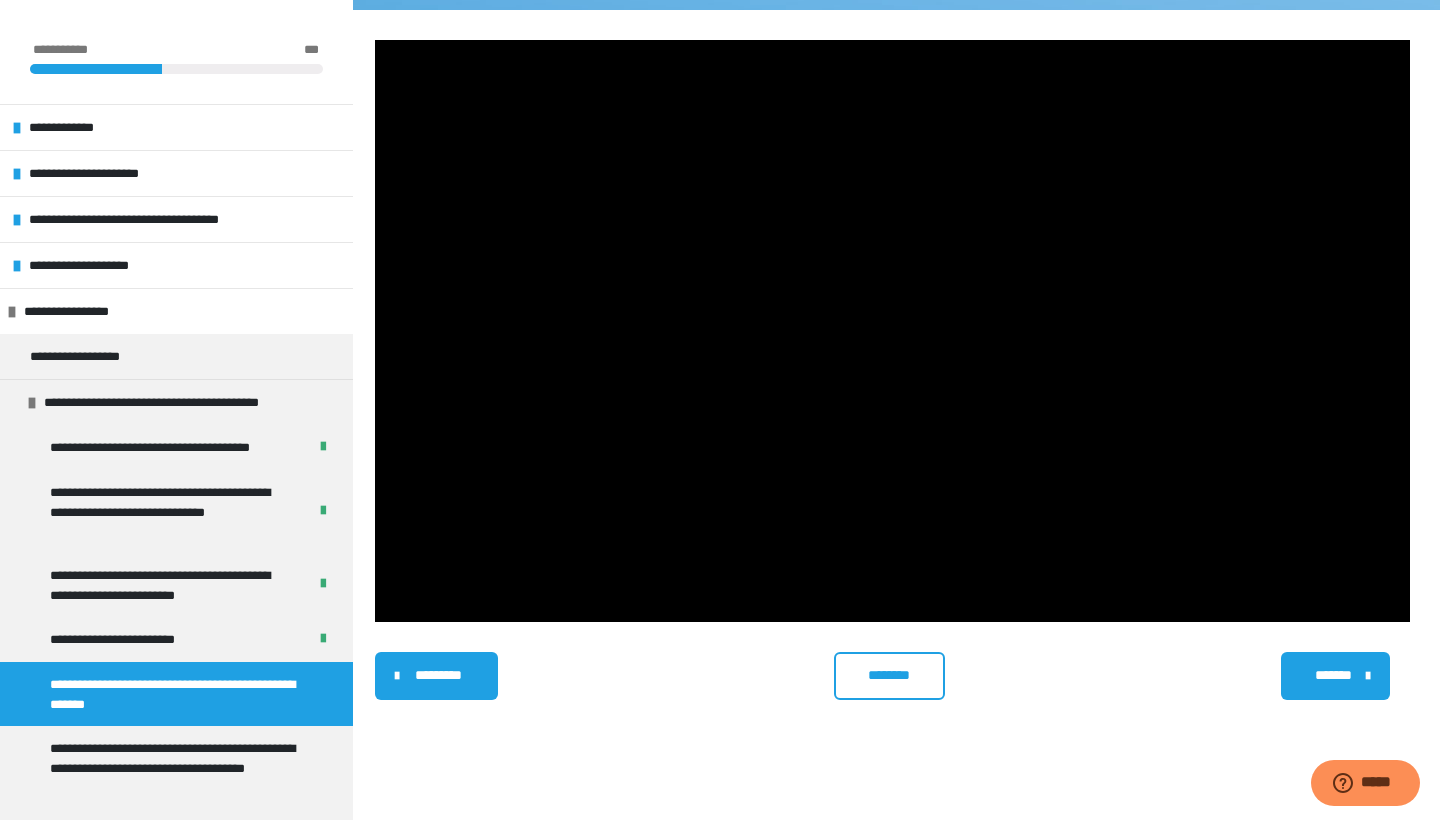 click at bounding box center [892, 331] 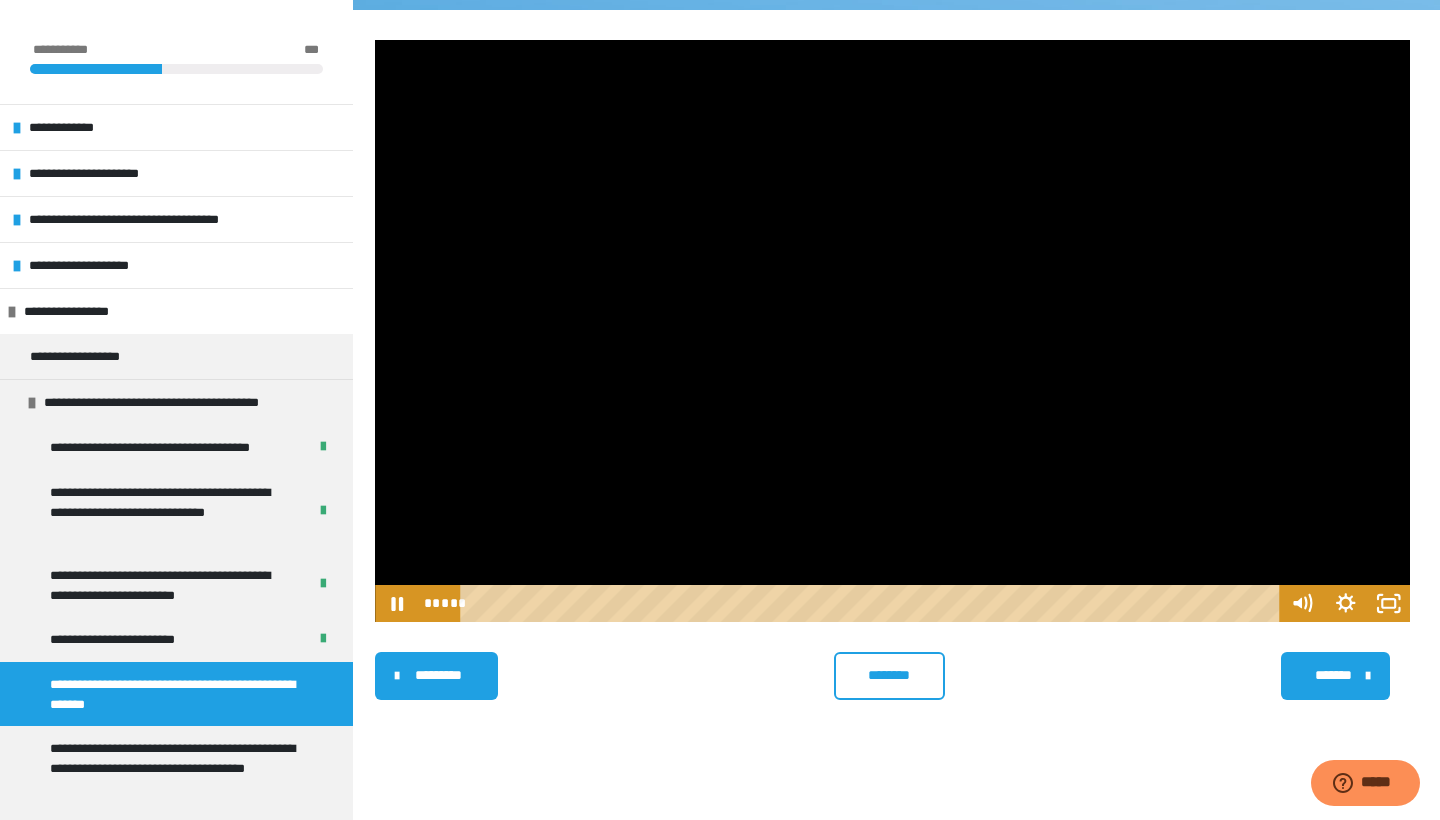 click at bounding box center [892, 331] 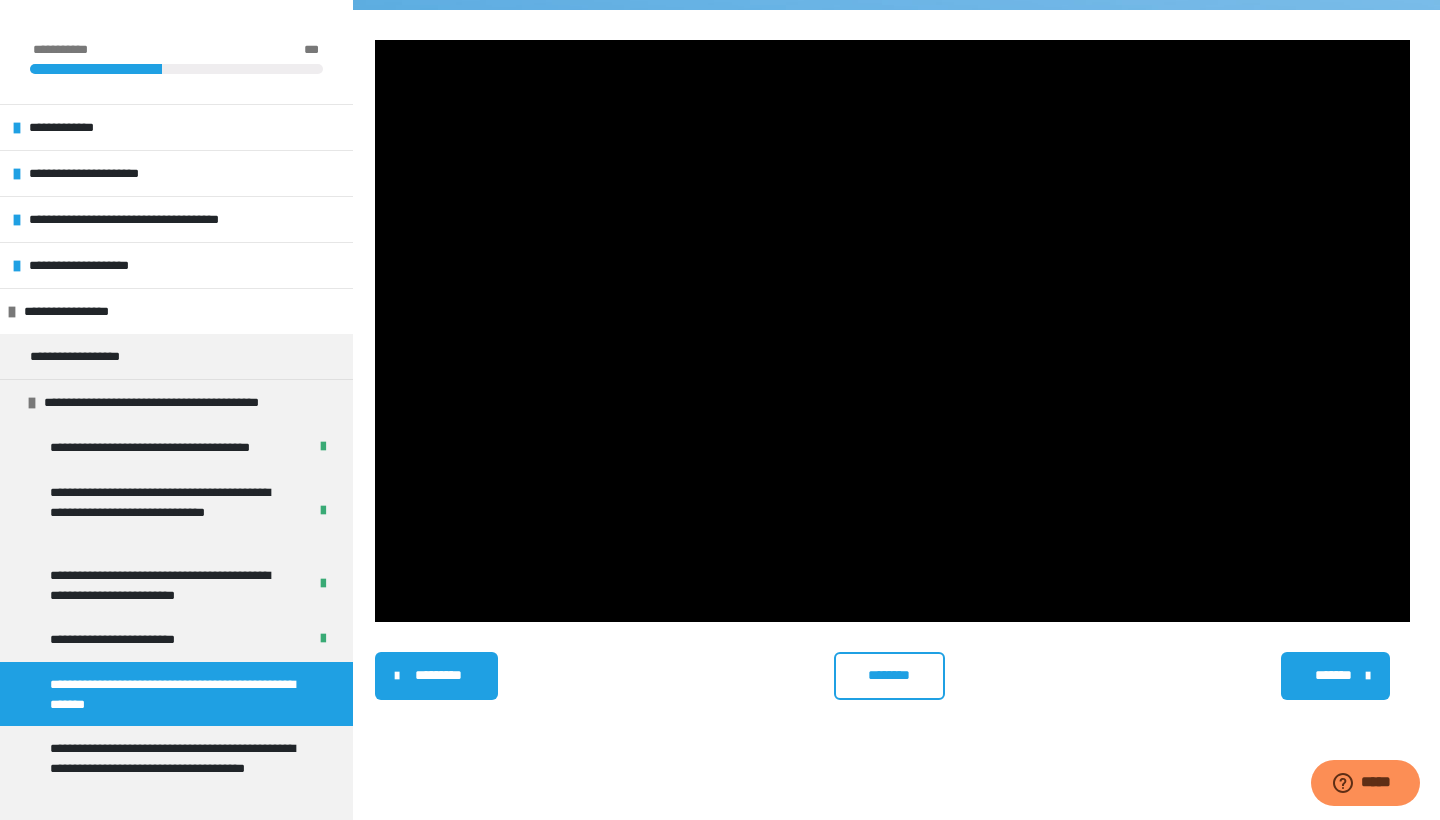 click at bounding box center [892, 331] 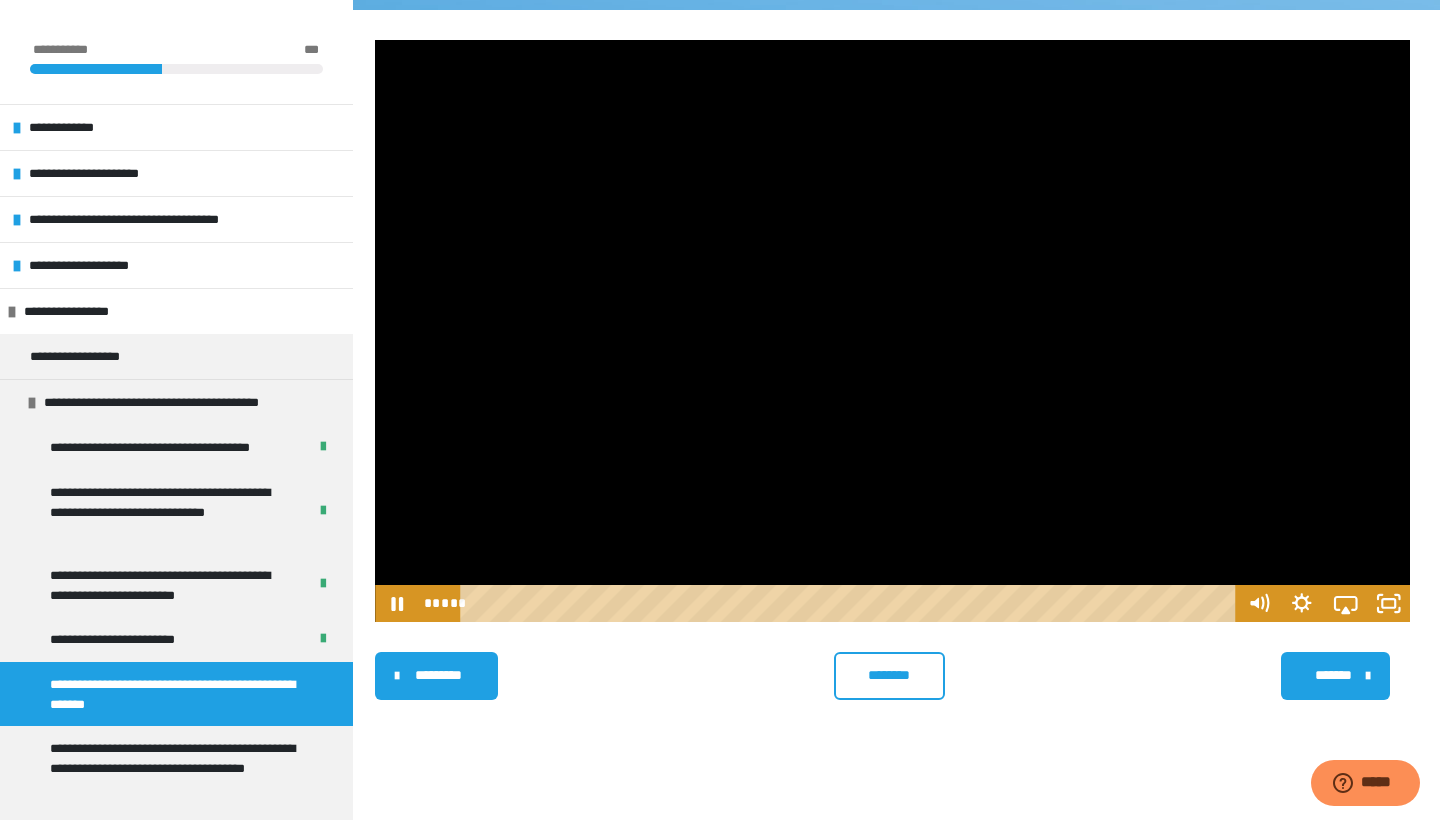 click at bounding box center (892, 331) 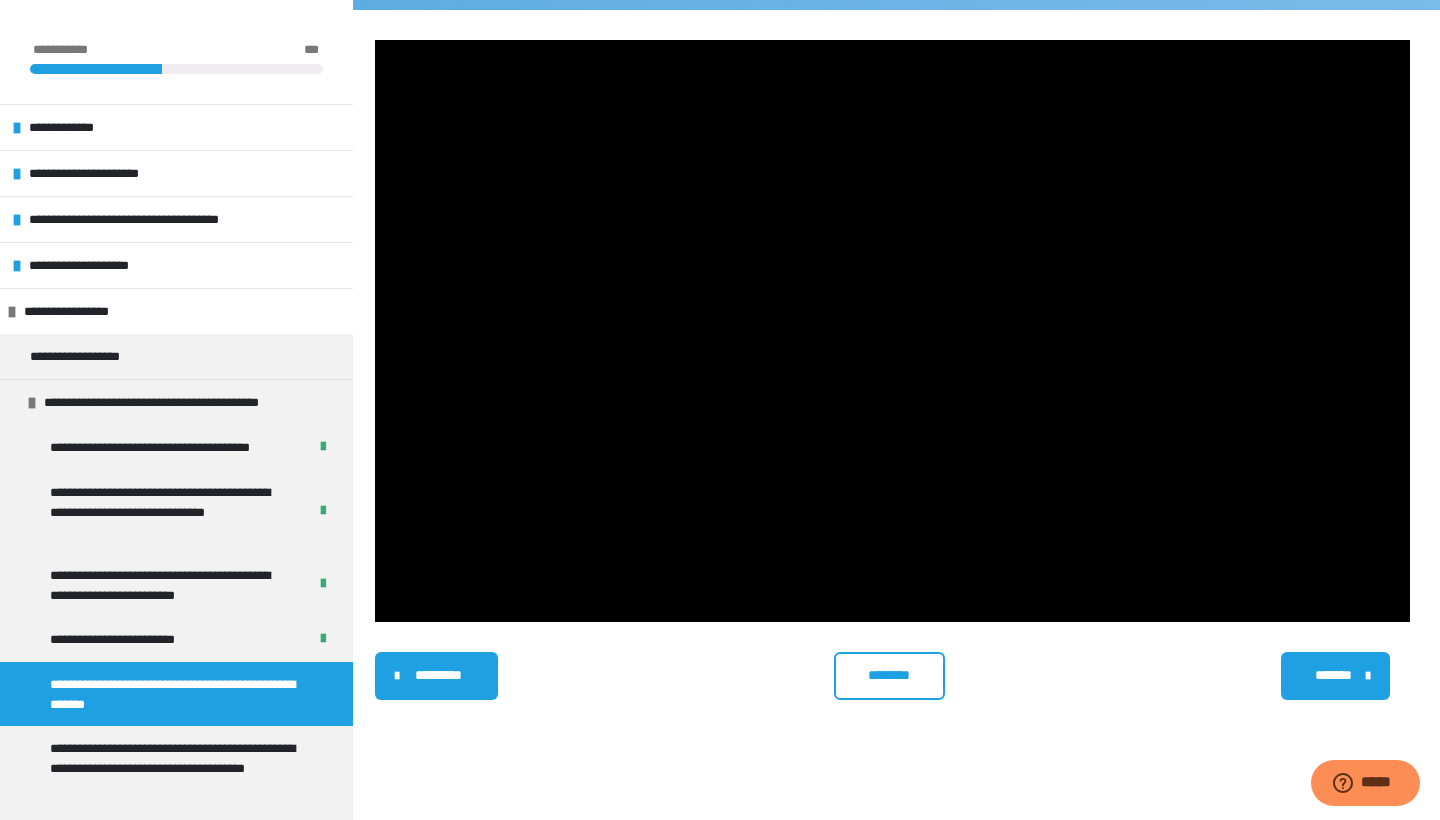 click at bounding box center [892, 331] 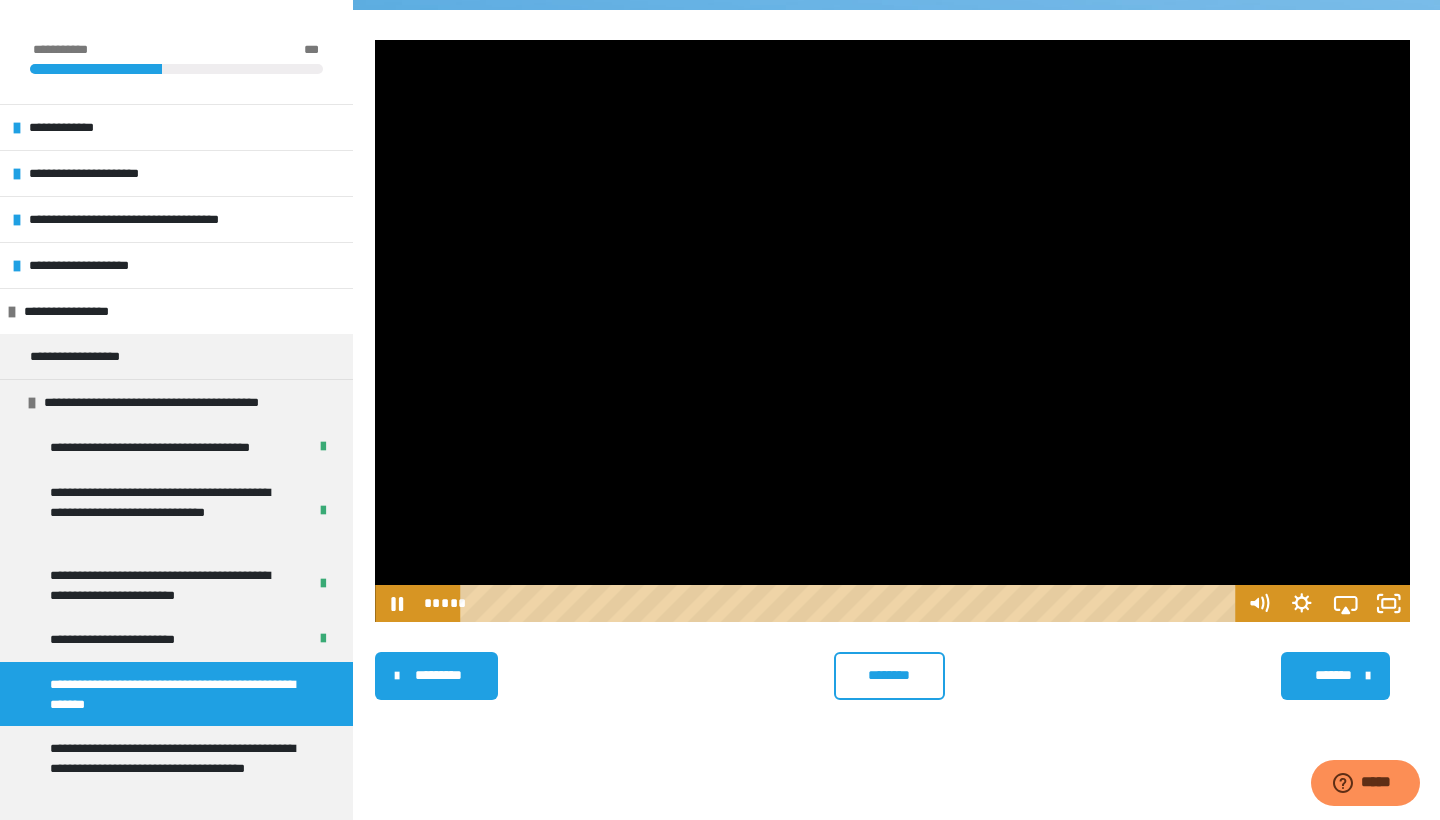 click at bounding box center (892, 331) 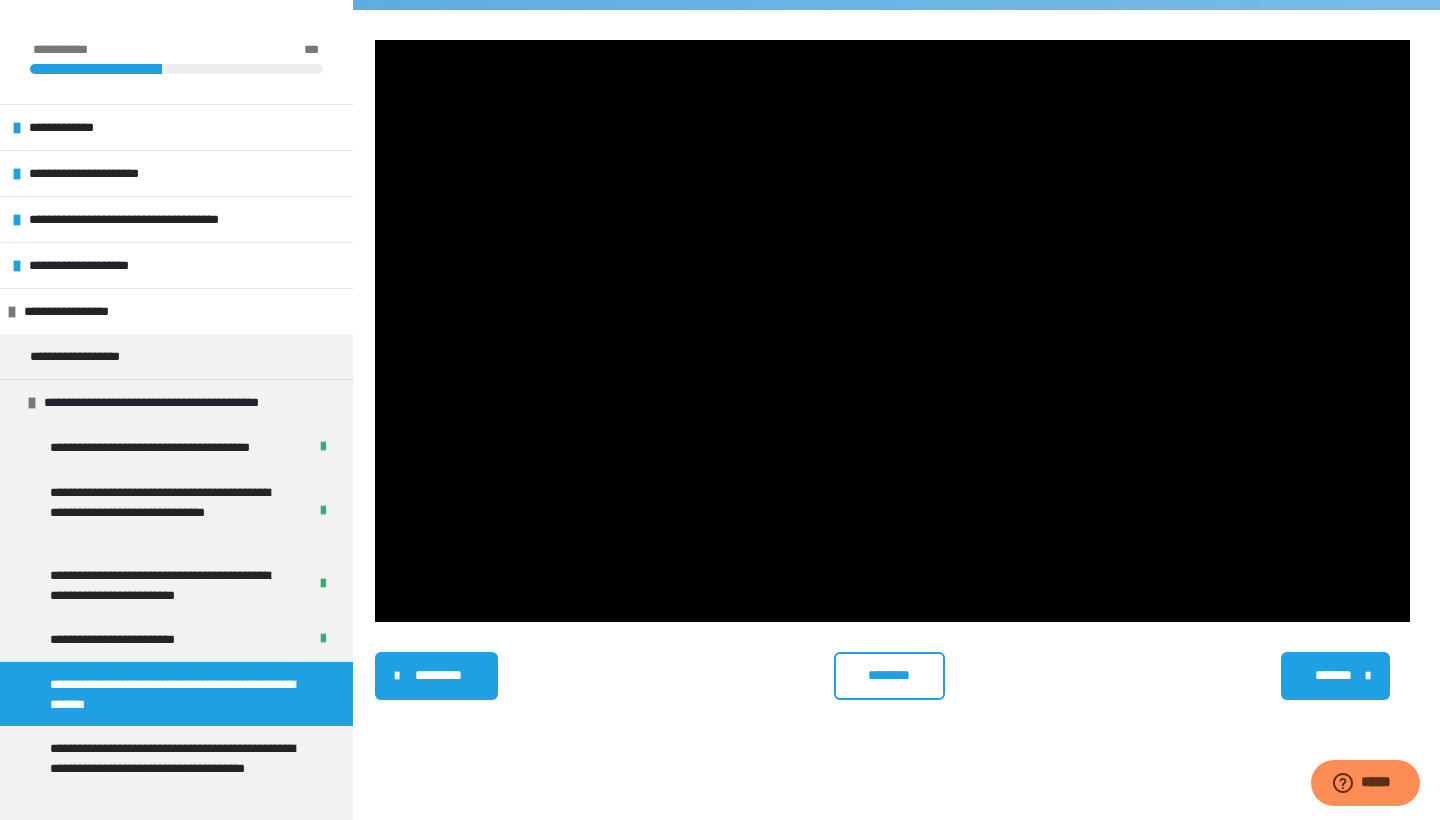 click at bounding box center (892, 331) 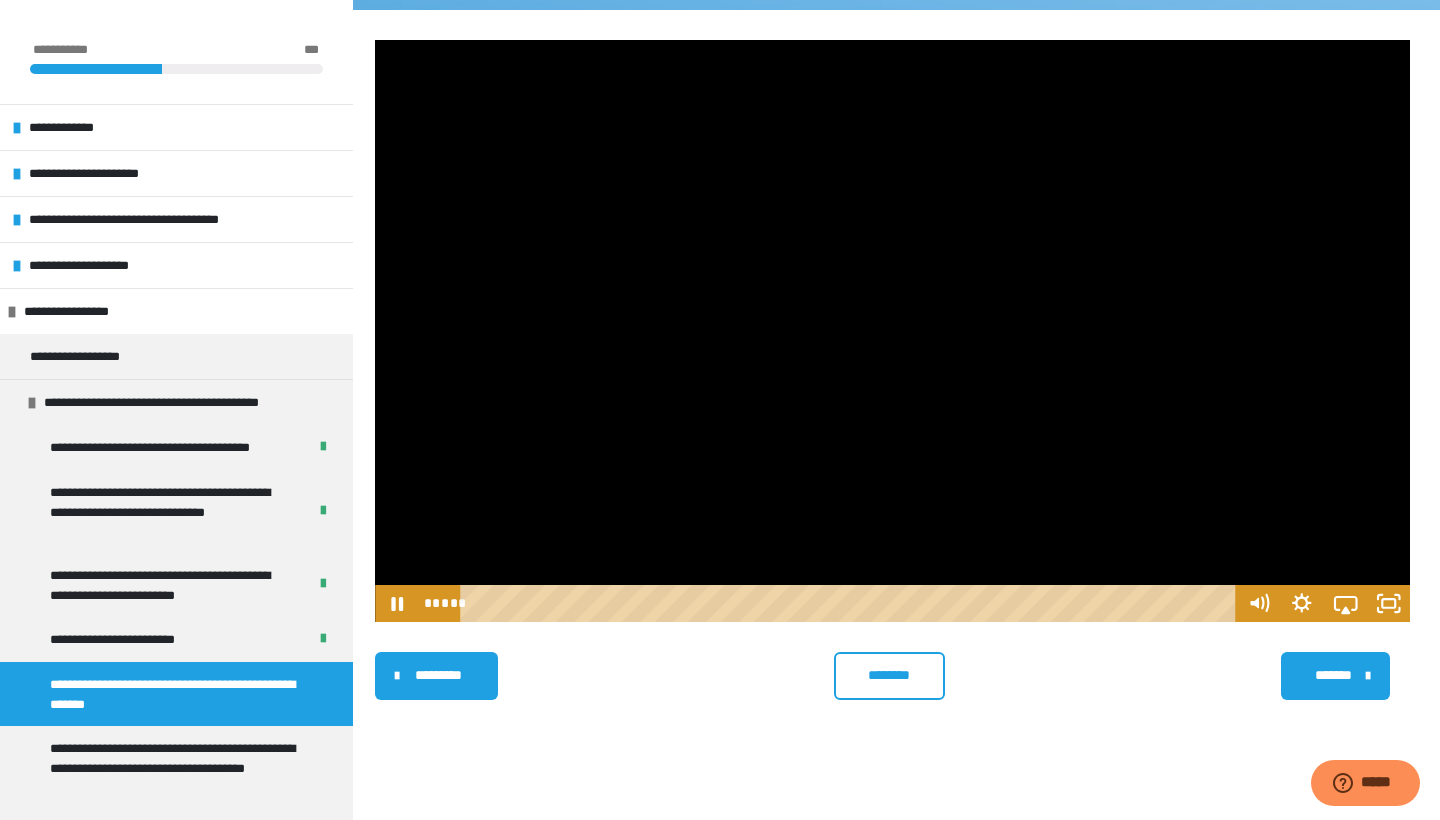 click at bounding box center [892, 331] 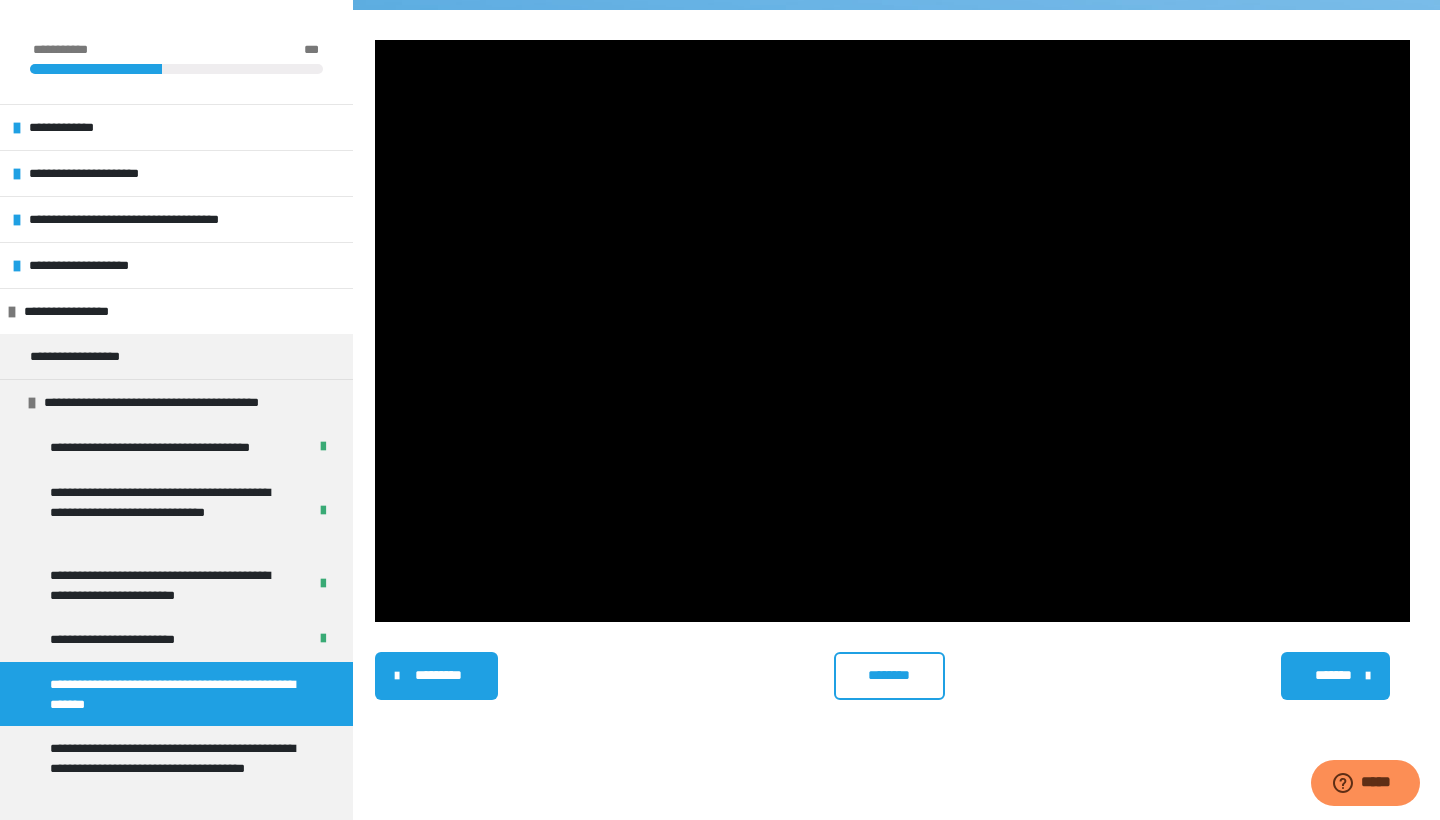 click at bounding box center (892, 331) 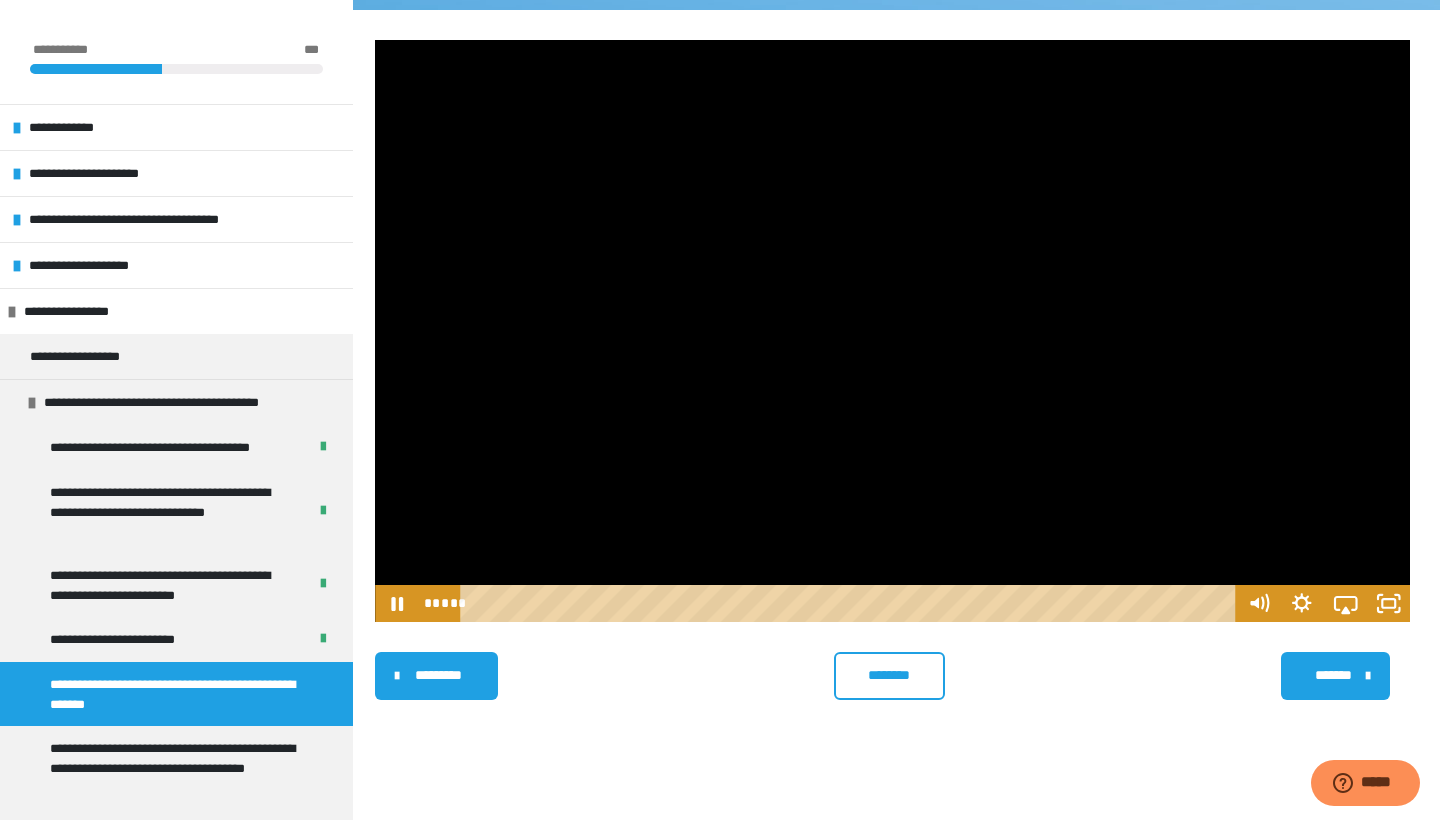 click at bounding box center [892, 331] 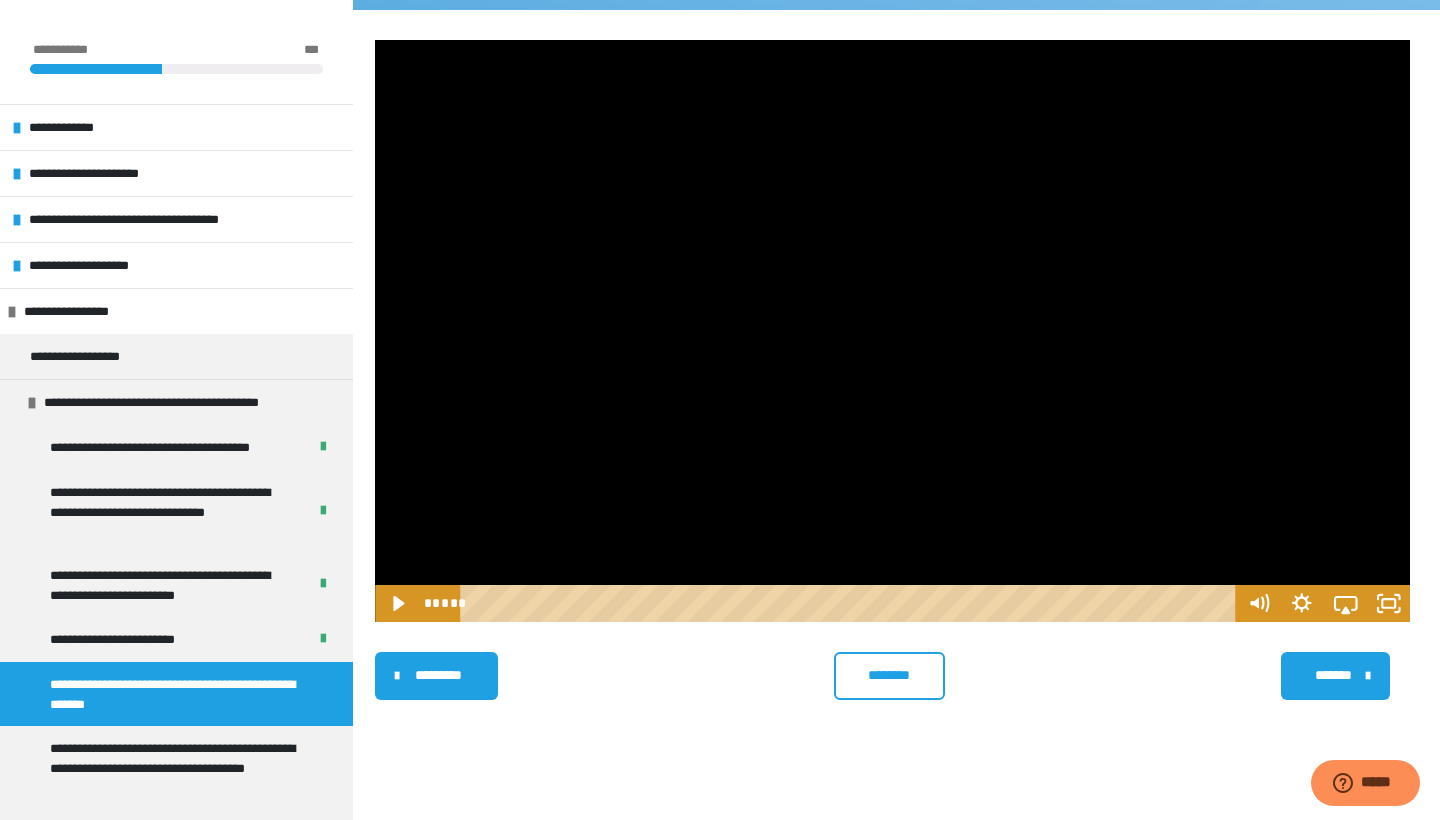 click at bounding box center [892, 331] 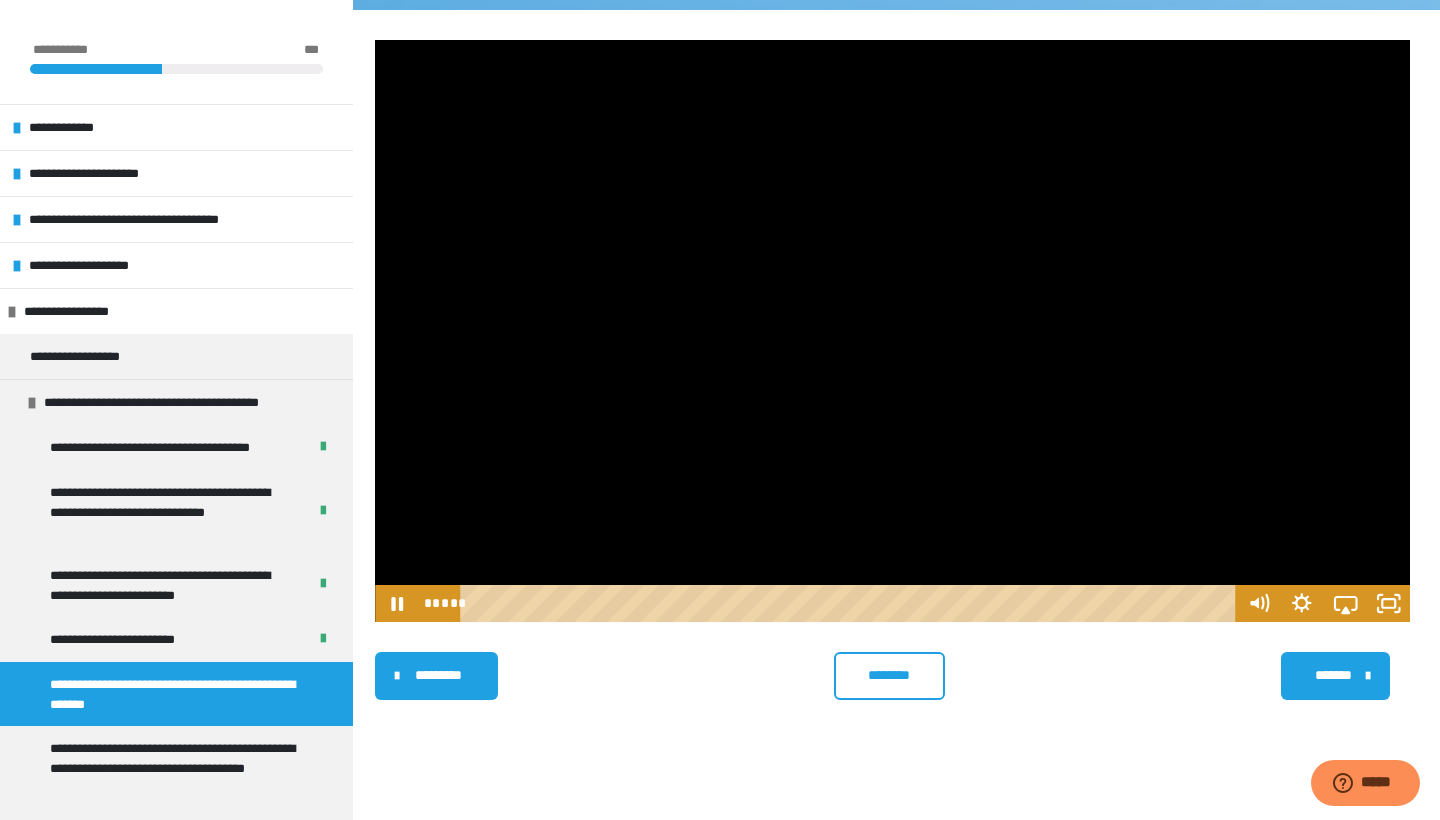 click at bounding box center (892, 331) 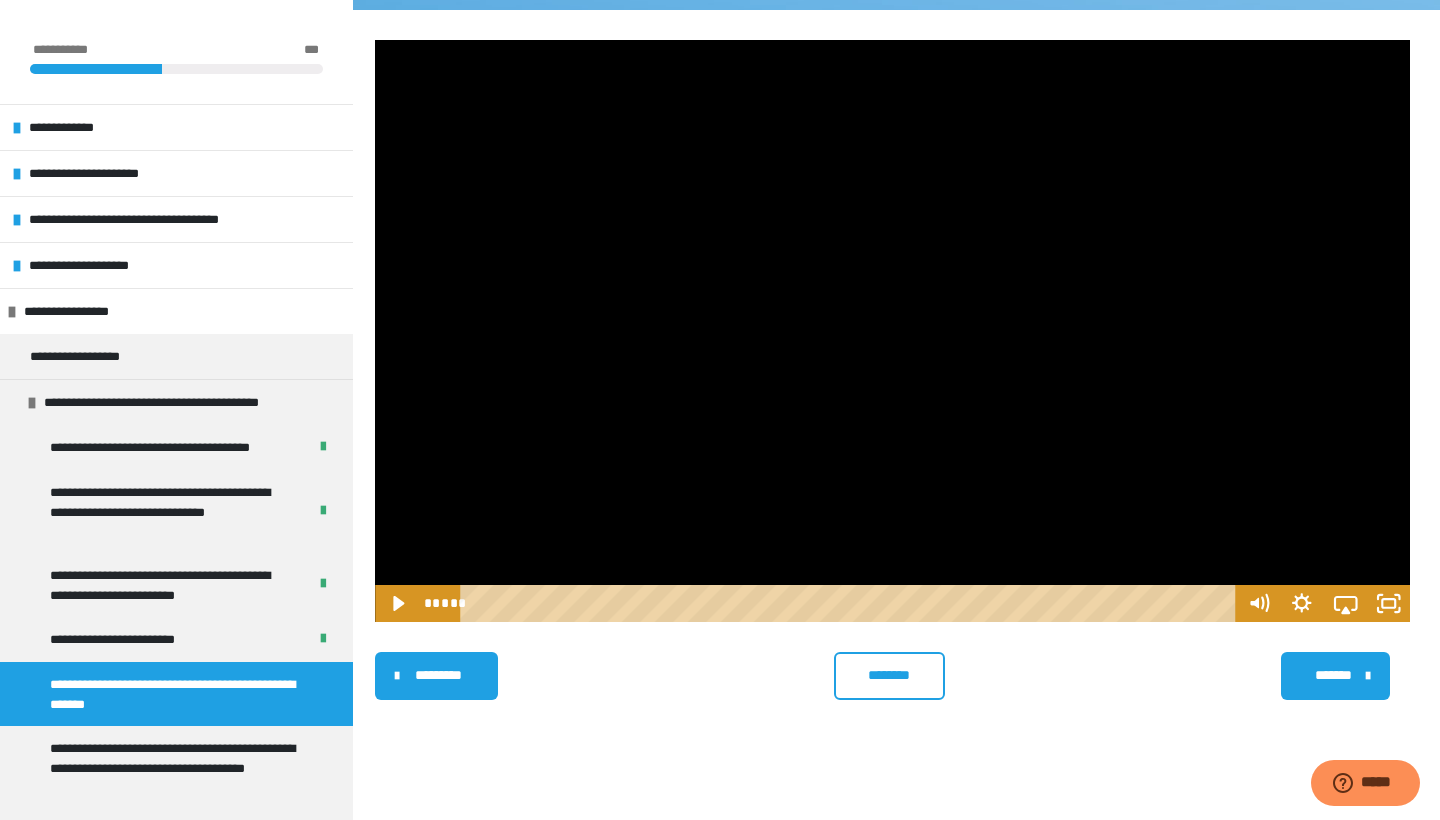 click at bounding box center [892, 331] 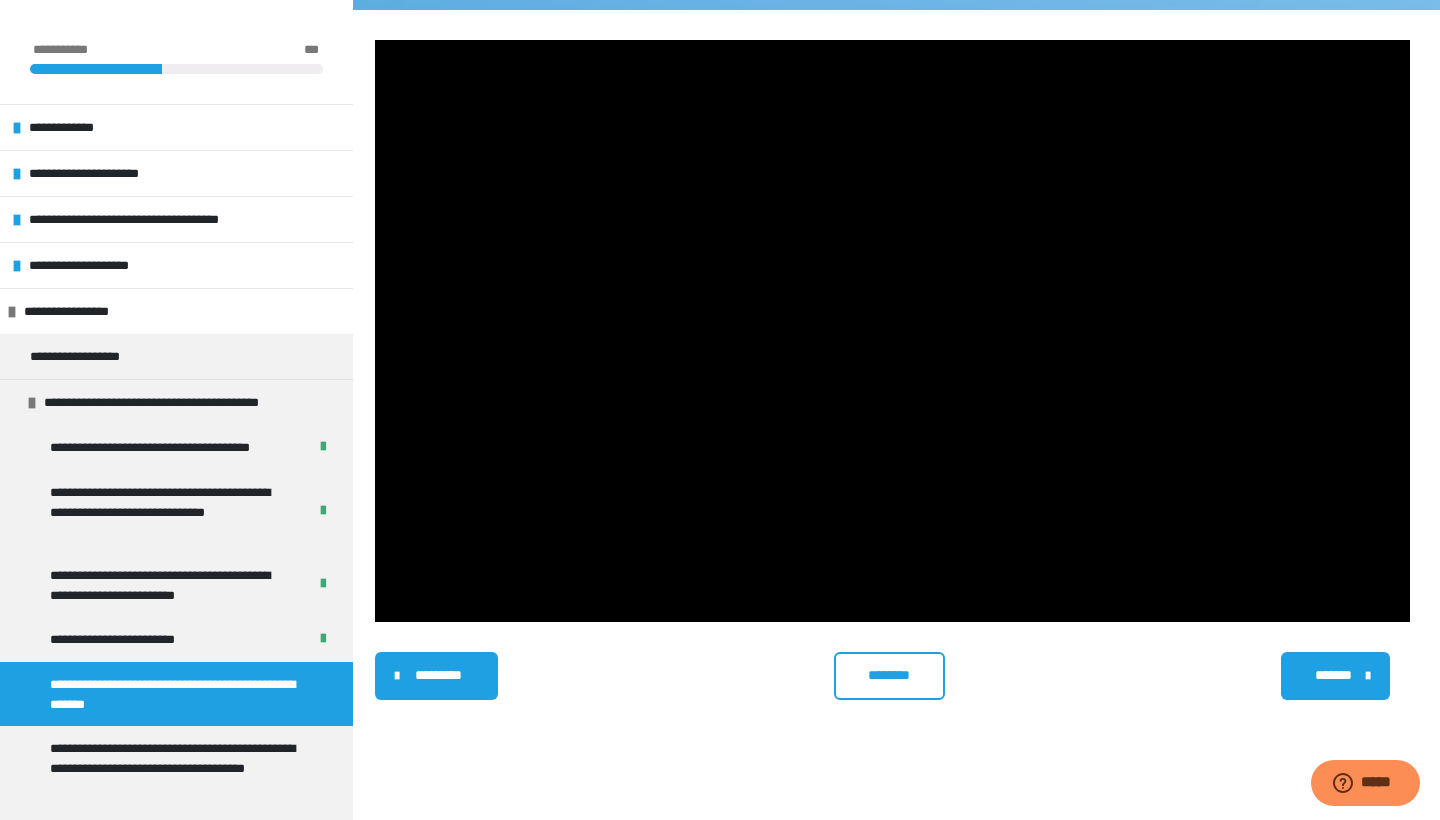 click at bounding box center [892, 331] 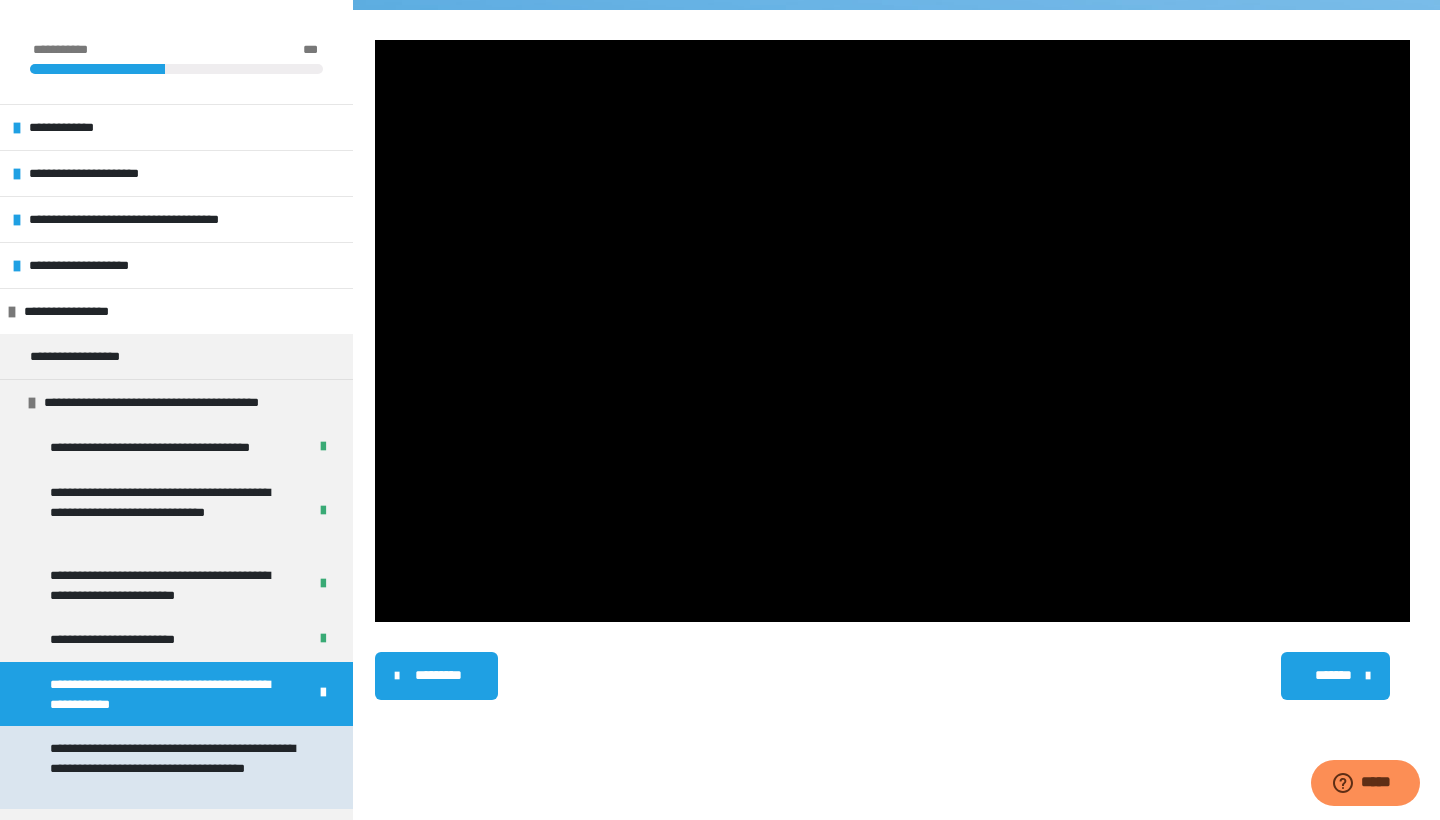 click on "**********" at bounding box center (178, 767) 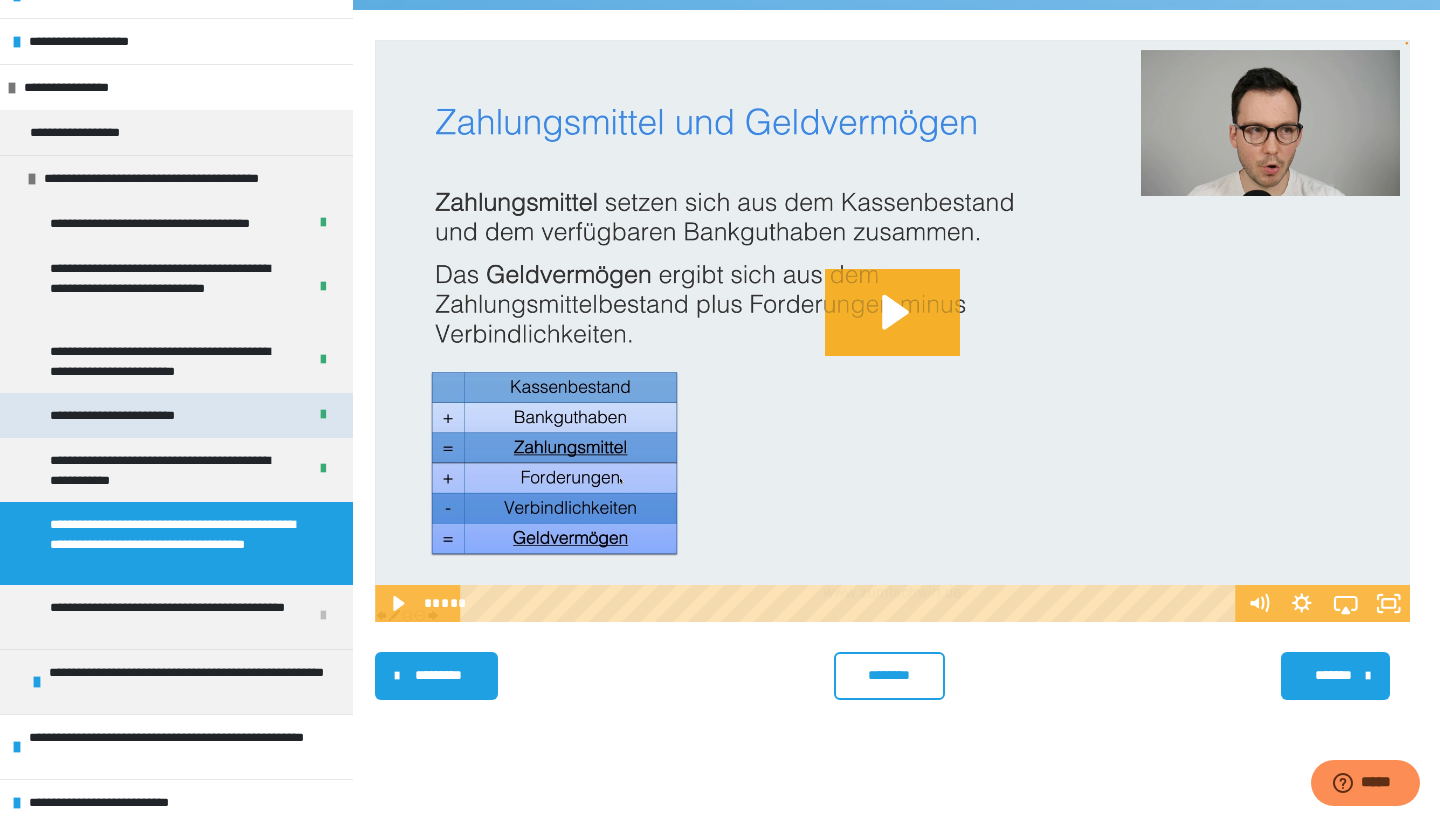 scroll, scrollTop: 224, scrollLeft: 0, axis: vertical 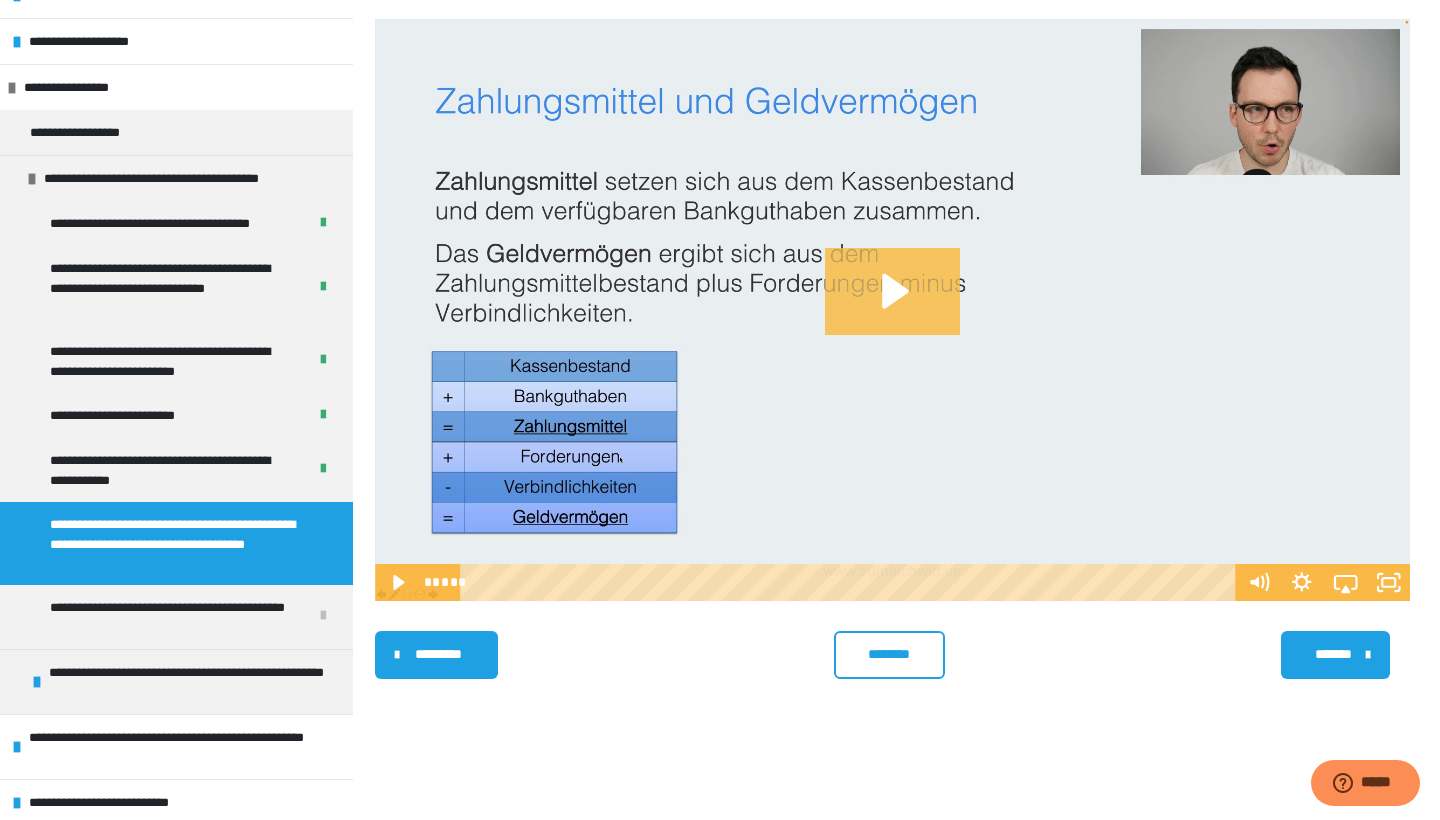 click 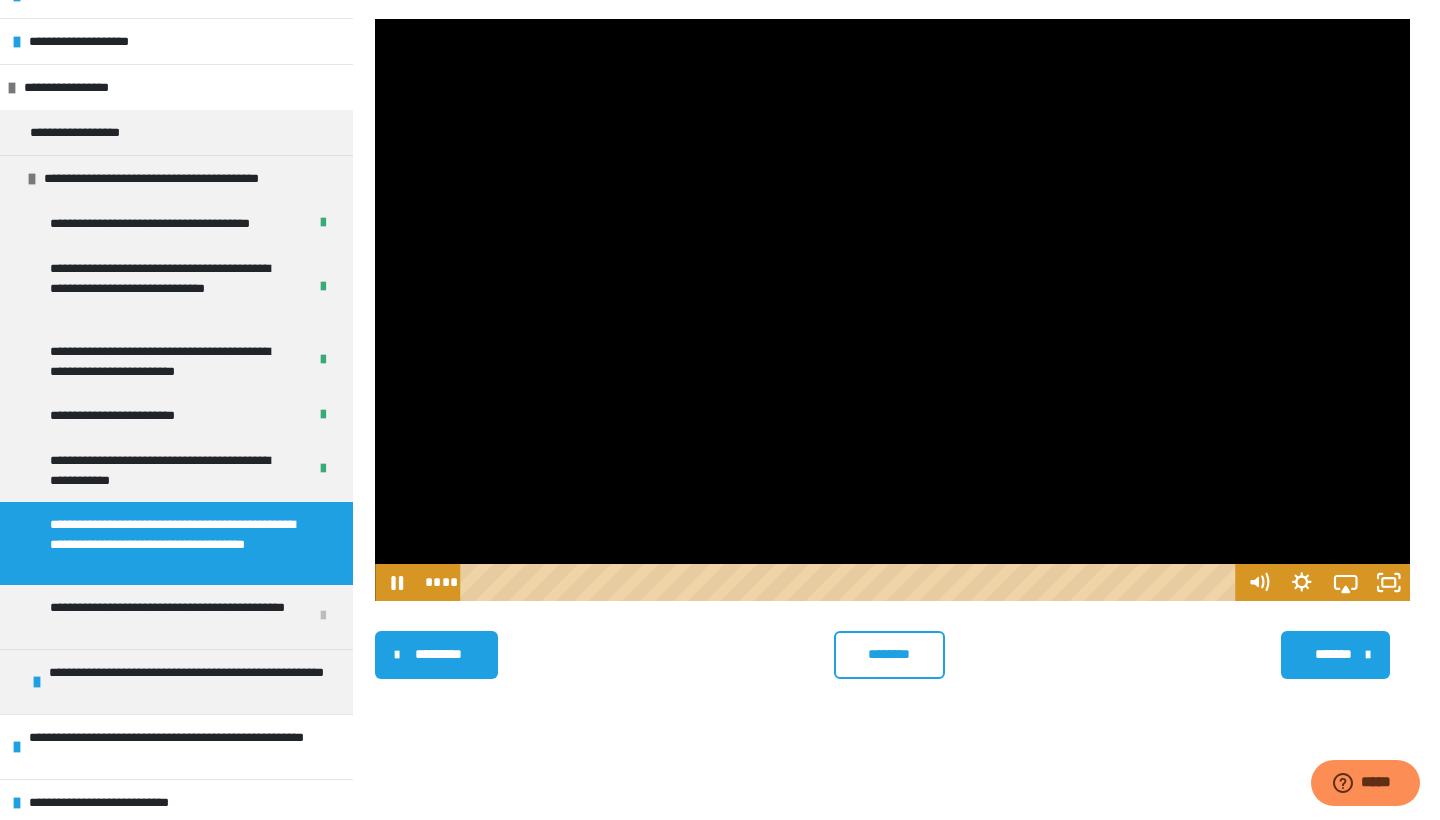click at bounding box center [892, 310] 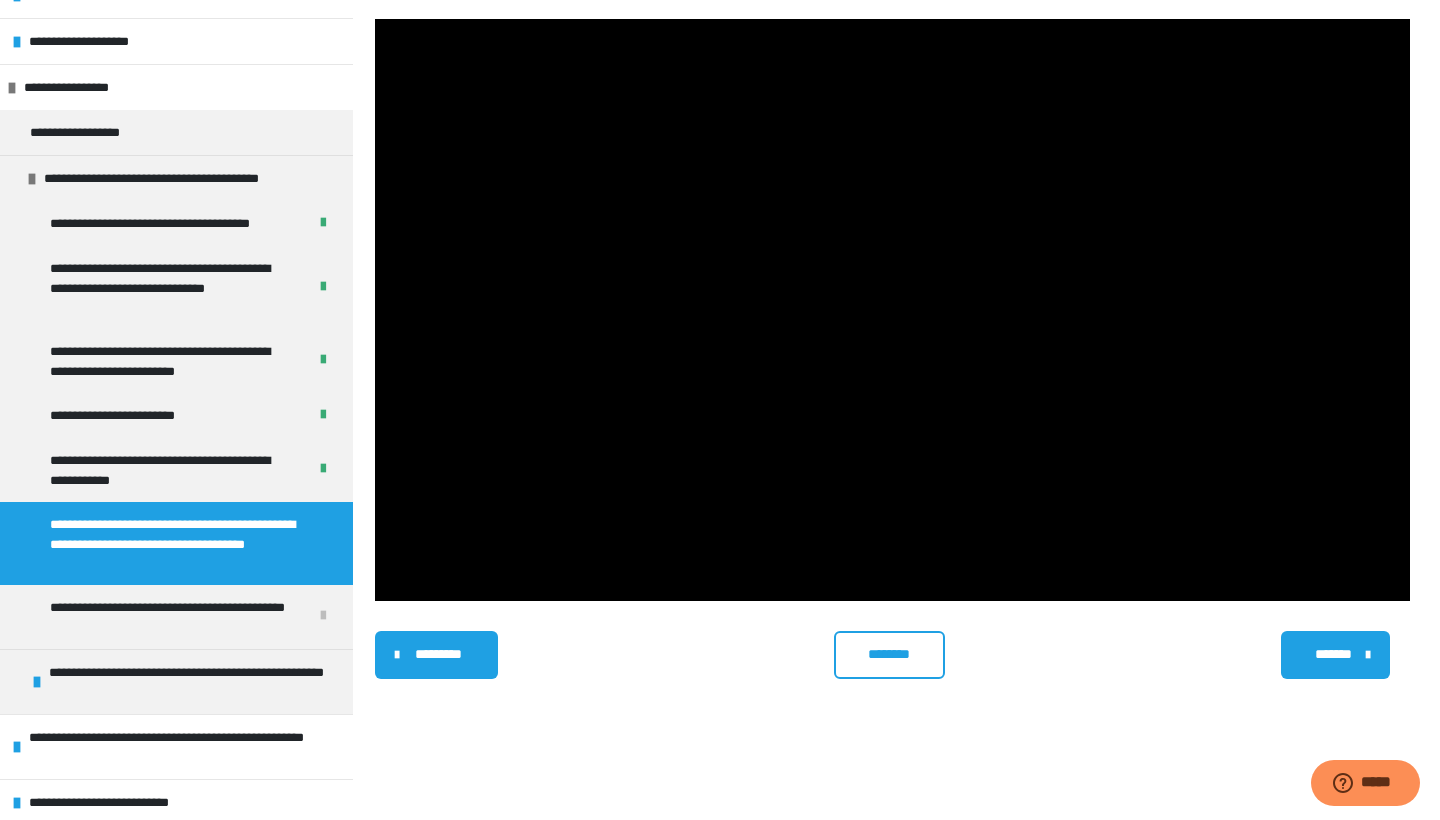 click at bounding box center [892, 310] 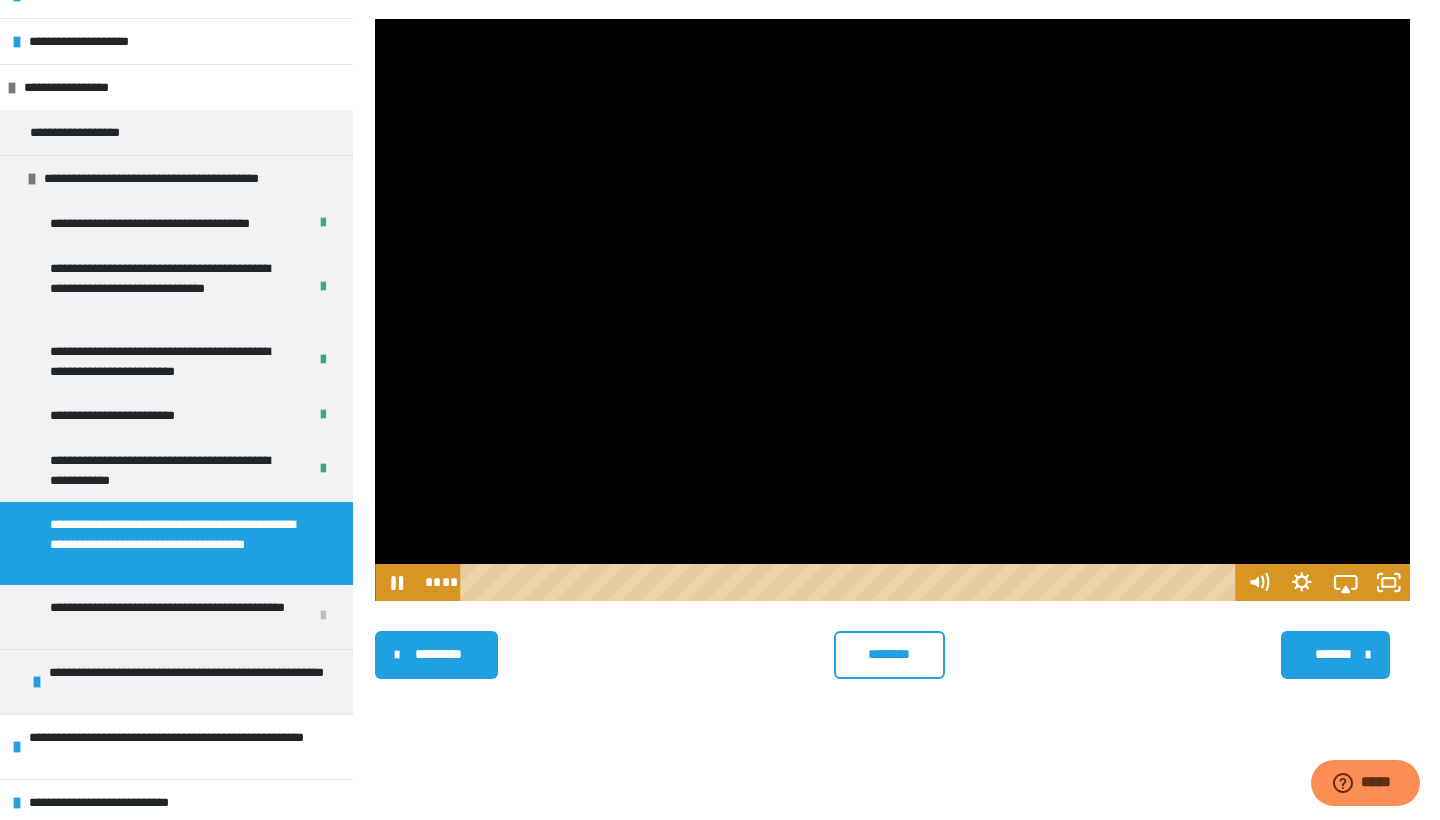 click at bounding box center [892, 310] 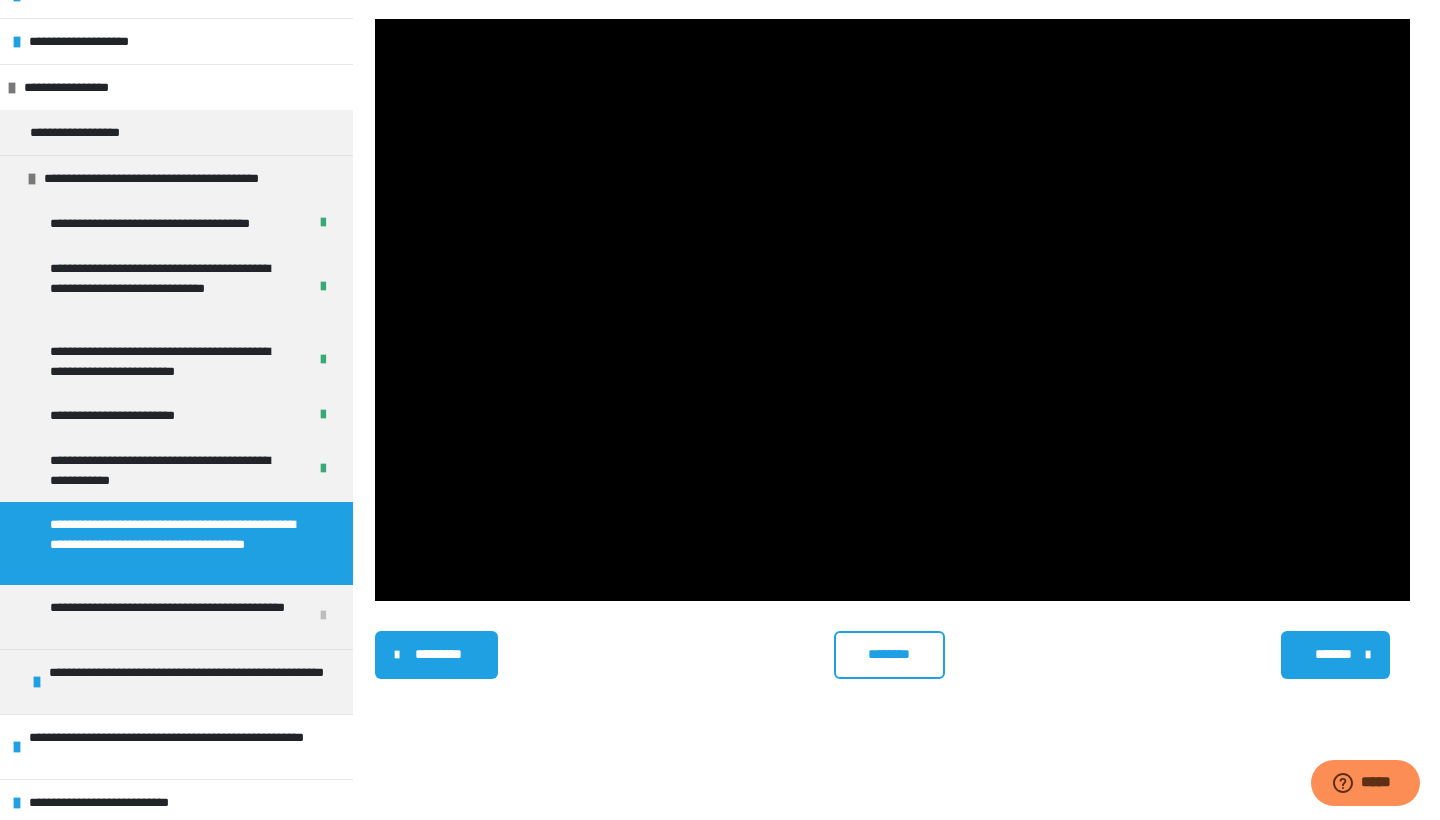 click at bounding box center (892, 310) 